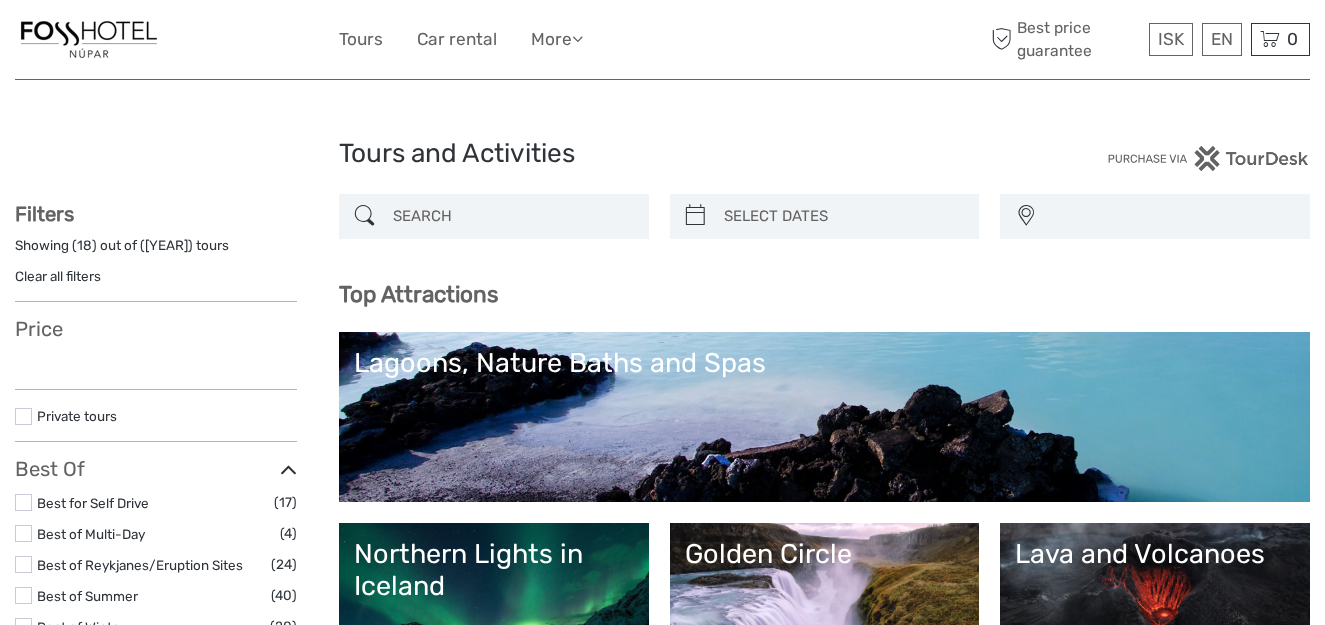 scroll, scrollTop: 0, scrollLeft: 0, axis: both 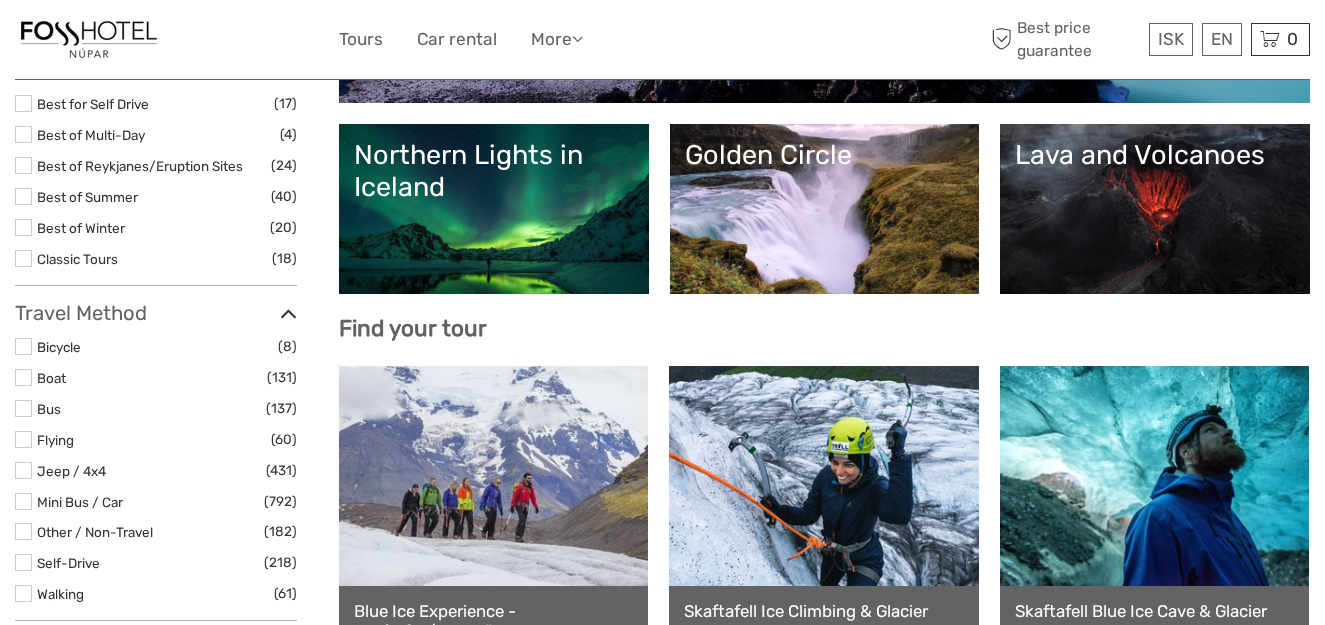 select 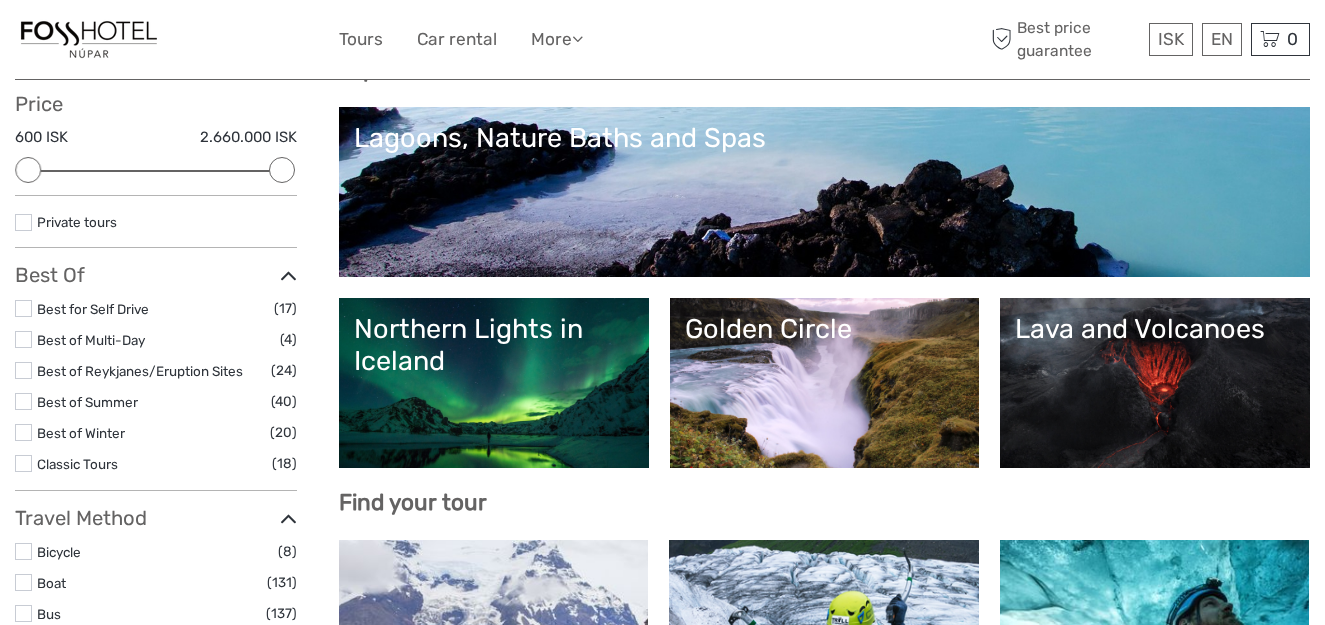 scroll, scrollTop: 224, scrollLeft: 0, axis: vertical 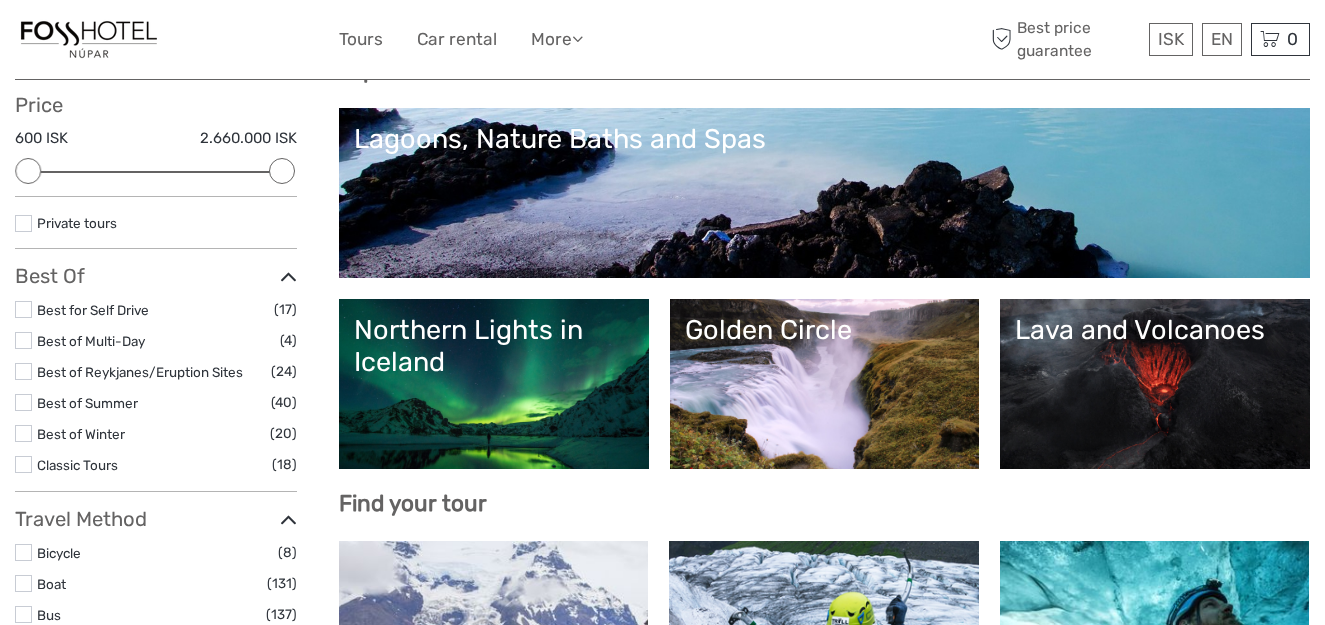 click at bounding box center [23, 309] 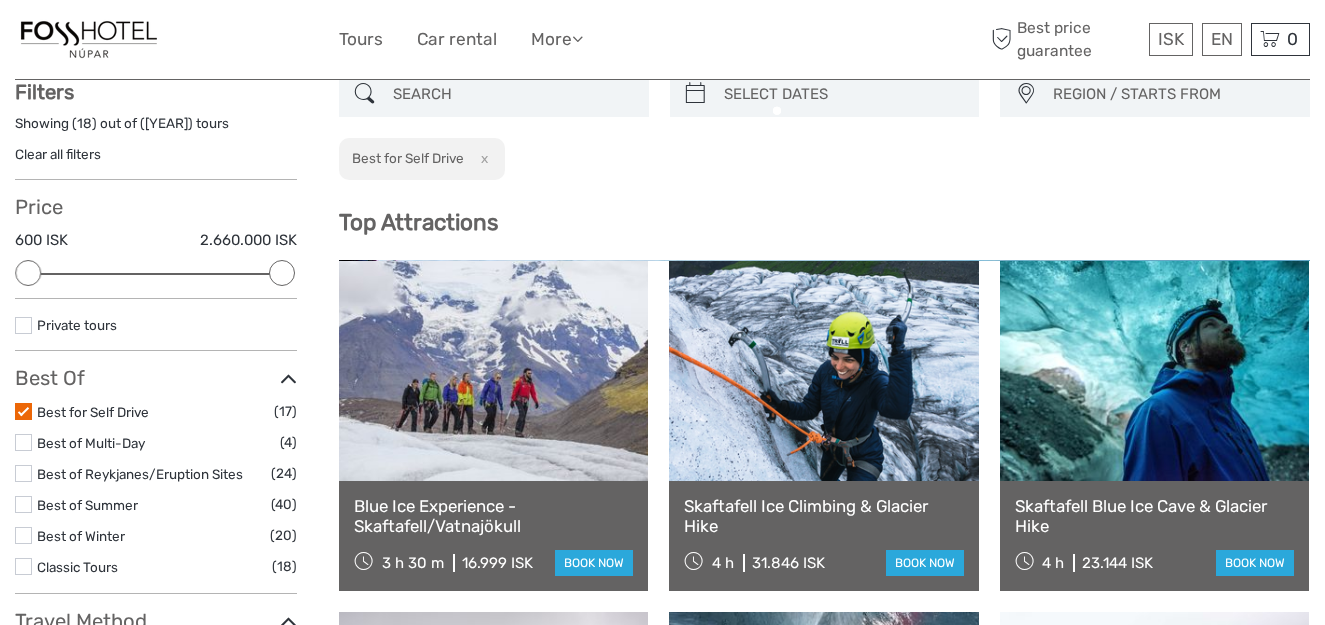 scroll, scrollTop: 114, scrollLeft: 0, axis: vertical 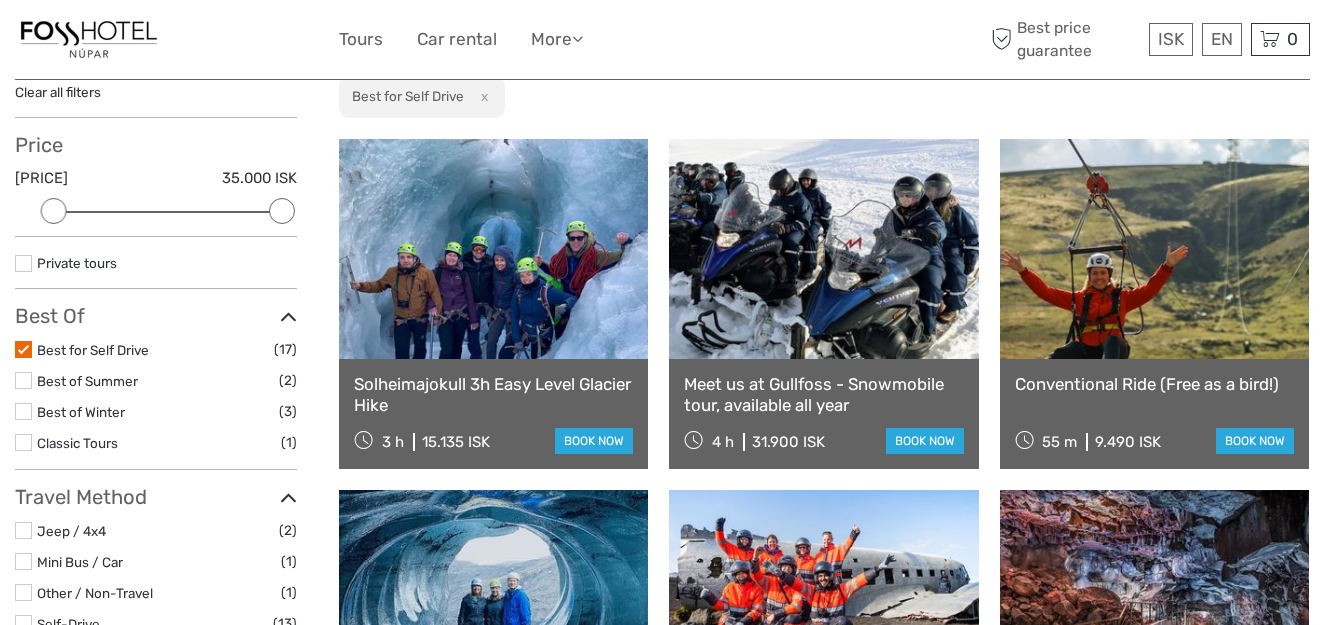 click on "Solheimajokull 3h Easy Level Glacier Hike" at bounding box center (493, 394) 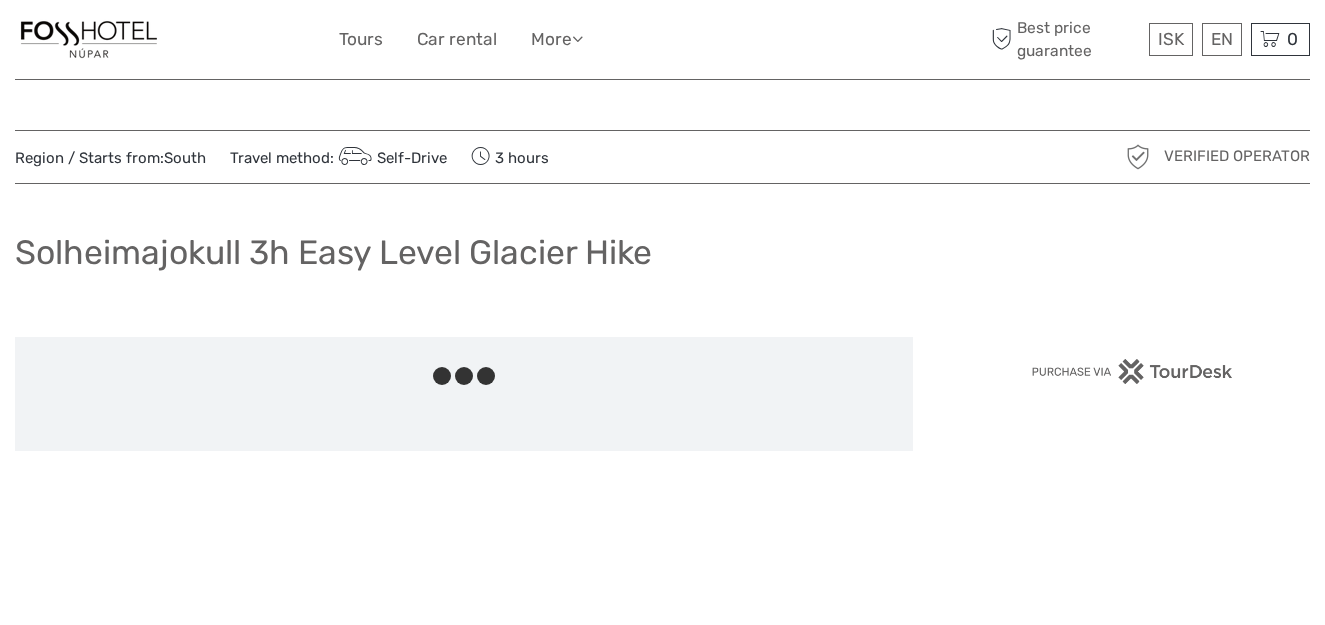 scroll, scrollTop: 0, scrollLeft: 0, axis: both 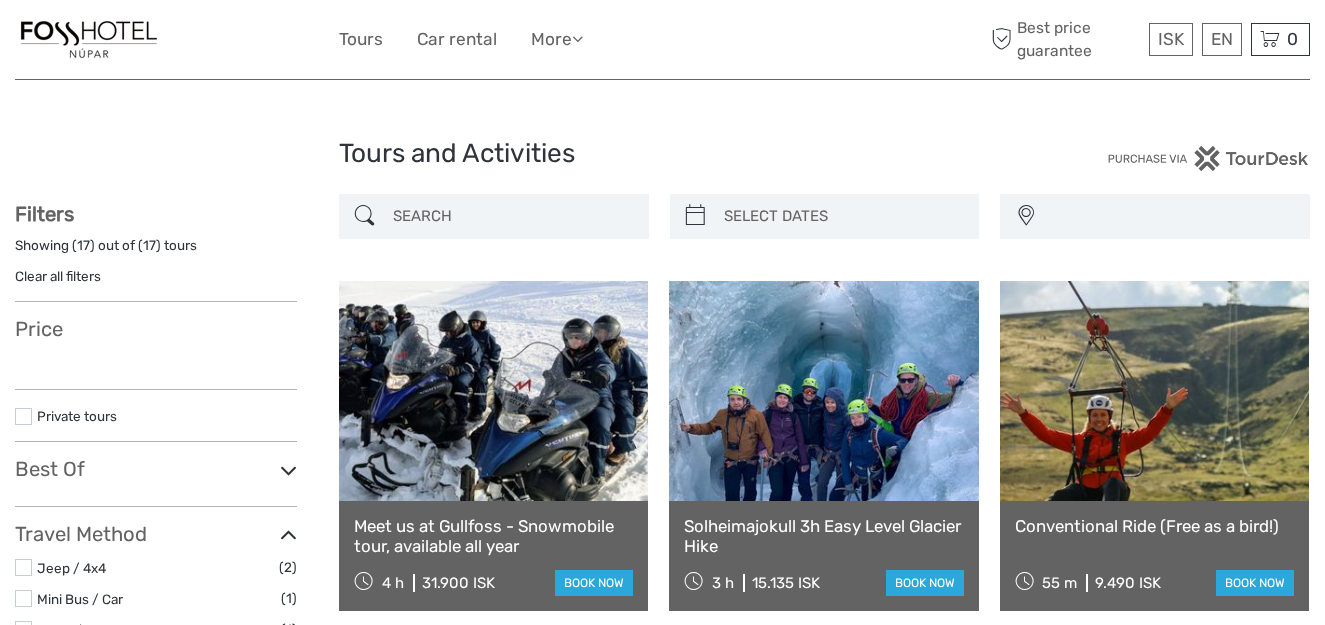 select 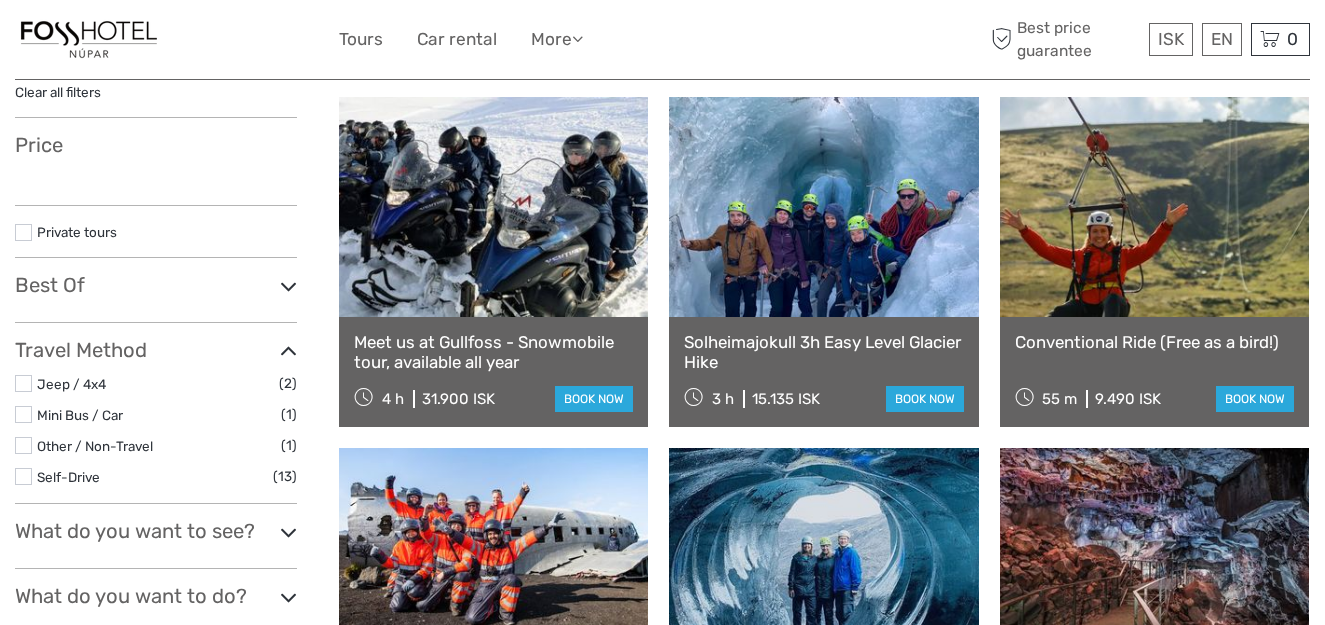 select 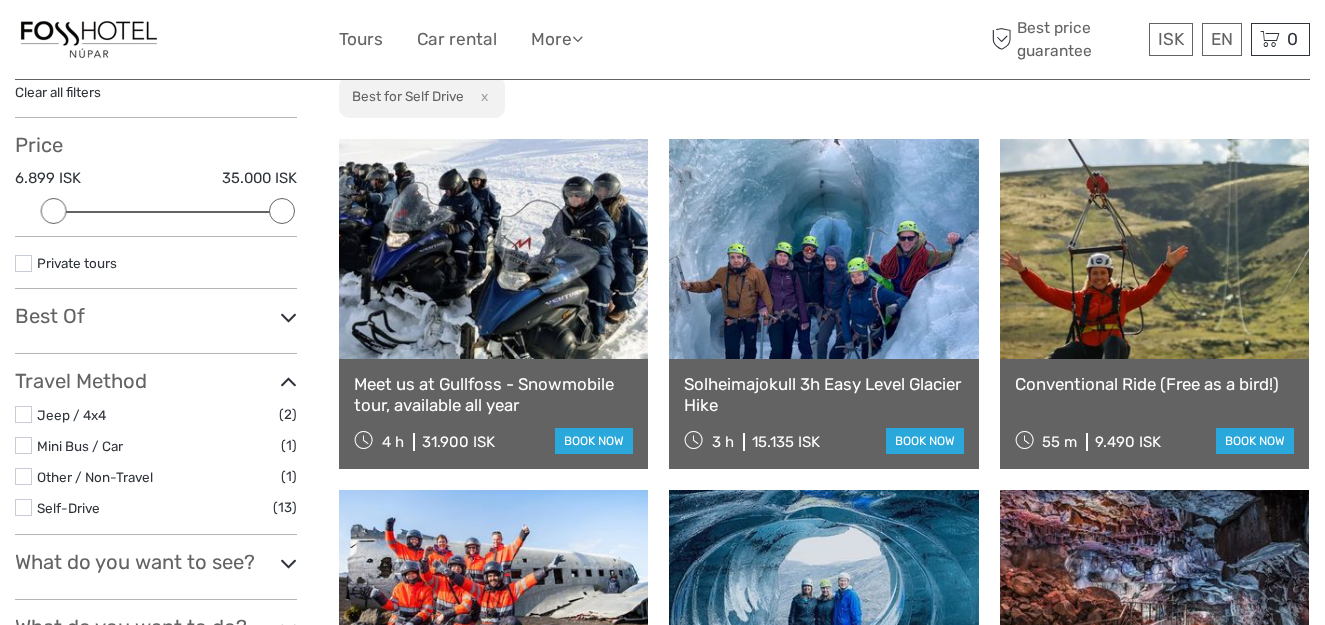 scroll, scrollTop: 0, scrollLeft: 0, axis: both 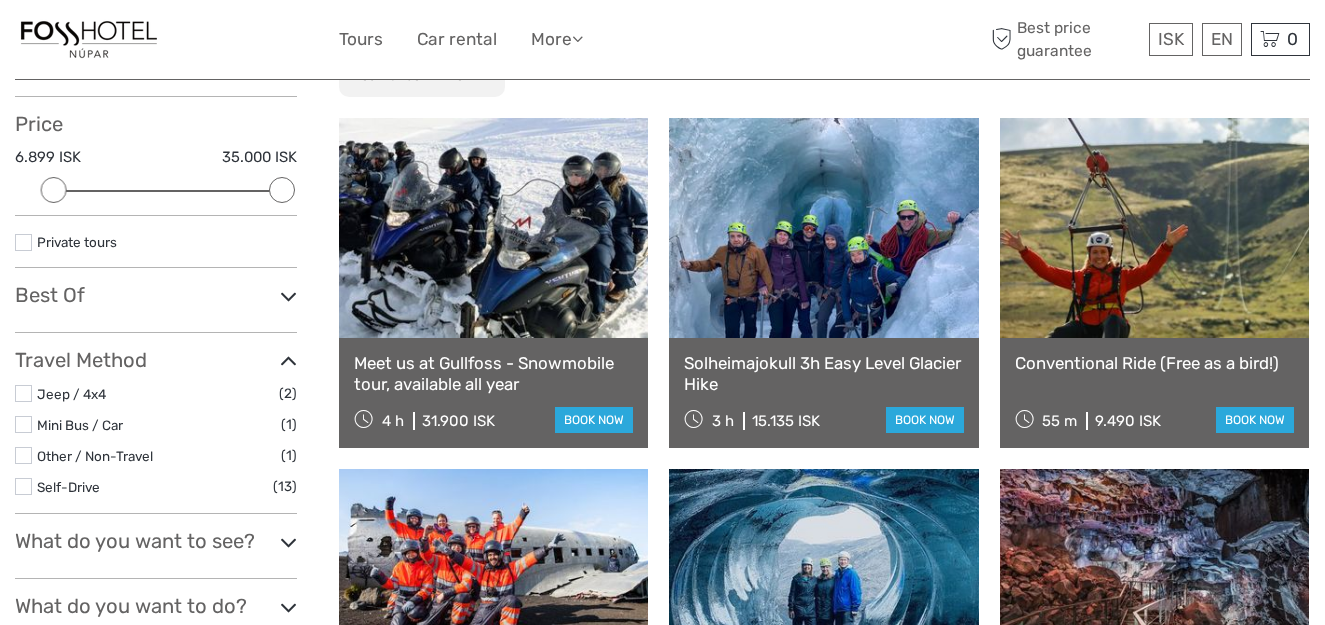 click at bounding box center [288, 296] 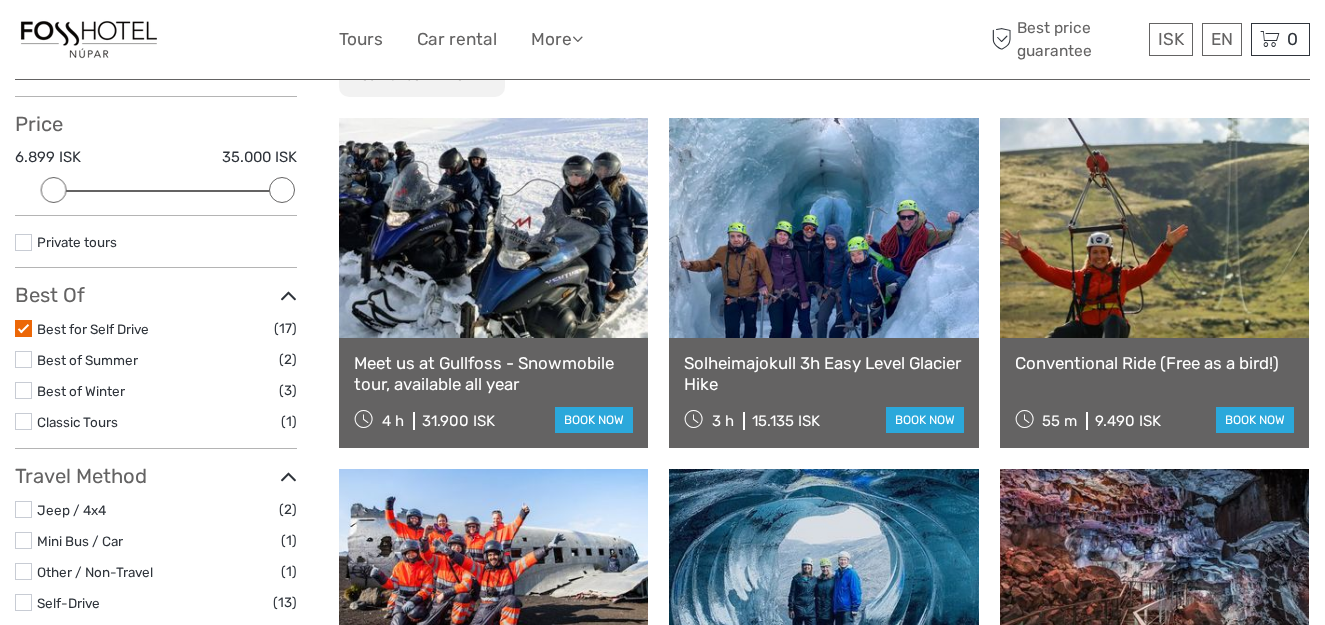click at bounding box center [288, 296] 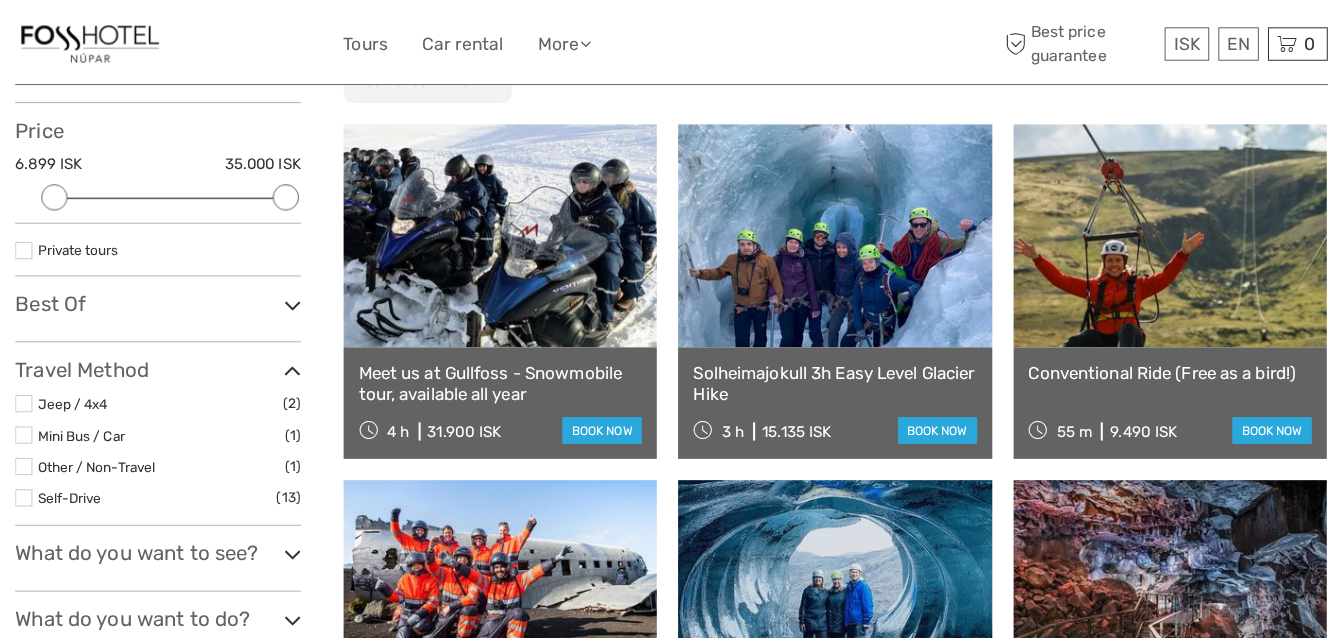 scroll, scrollTop: 203, scrollLeft: 0, axis: vertical 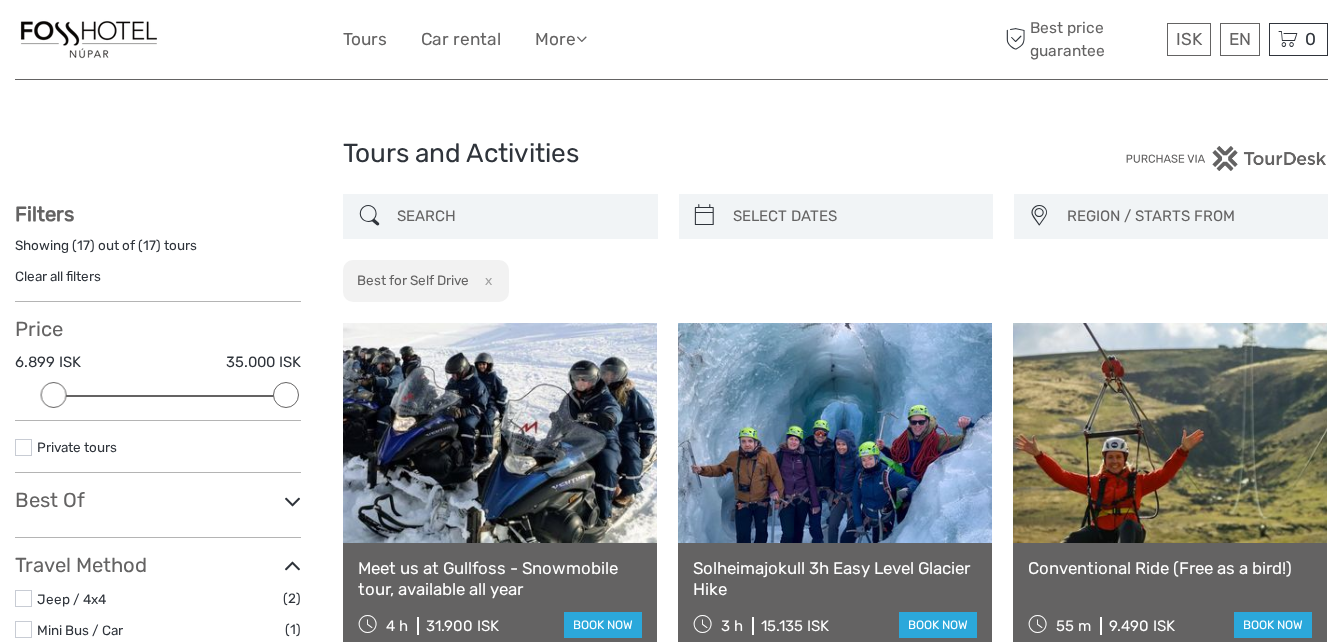 click on "Tours and Activities
Tours and Activities
REGION / STARTS FROM
[CITY]
East
North
Northeast
[CITY] / [CITY]
South
Southeast
West
Westfjords
[CITY]
East
North
Northeast
[CITY] / [CITY]
South
Southeast
West
Westfjords
Show filters
Hide filters
Filters
Showing ( 17 ) out of ( 17 ) tours
Clear all filters
Price
6.899 ISK   35.000 ISK
Clear" at bounding box center [671, 1299] 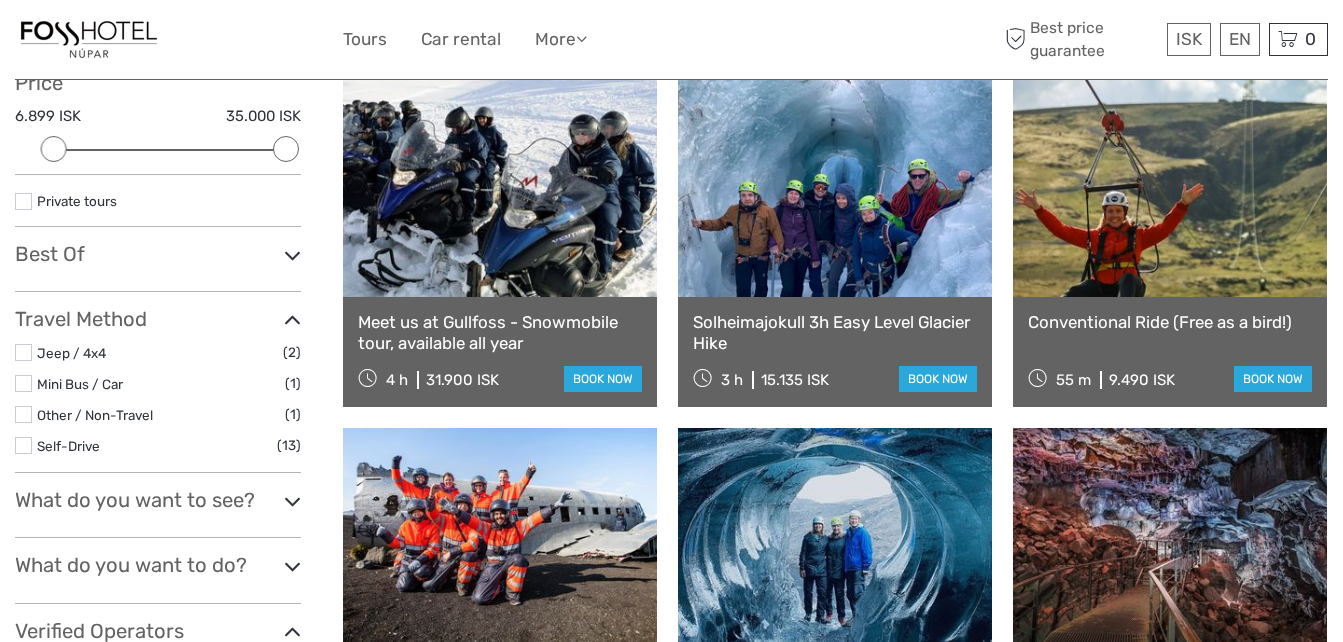 scroll, scrollTop: 245, scrollLeft: 0, axis: vertical 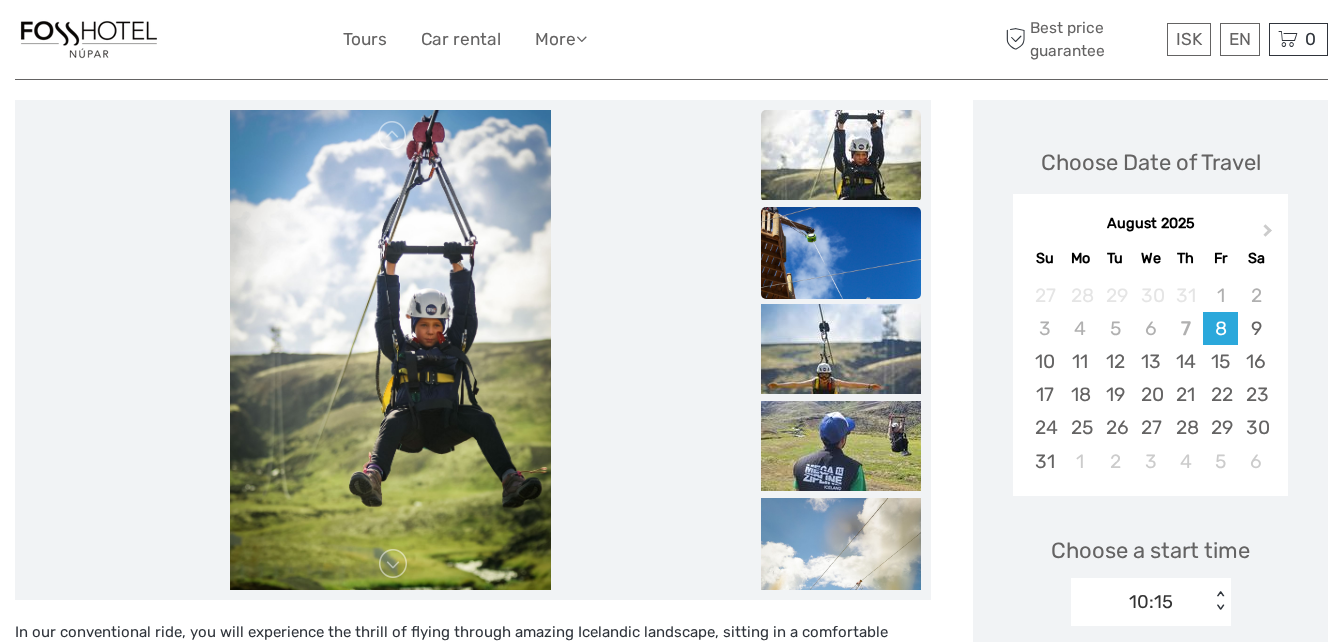 click at bounding box center [841, 327] 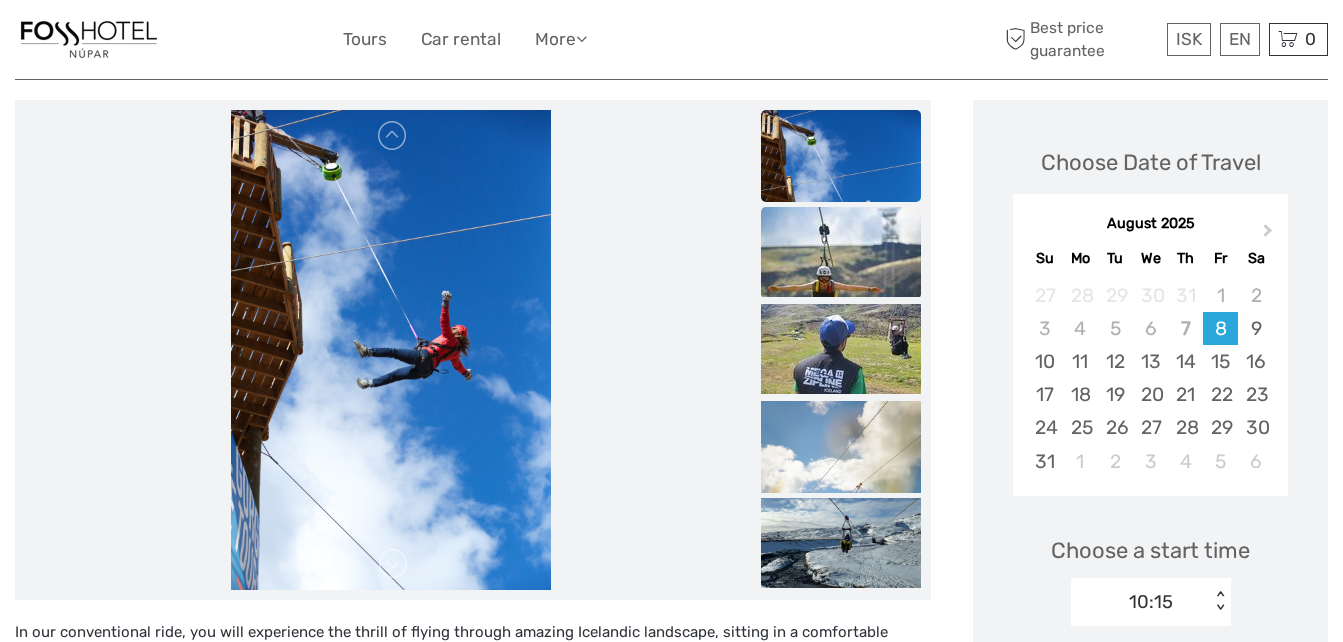 click at bounding box center (841, 252) 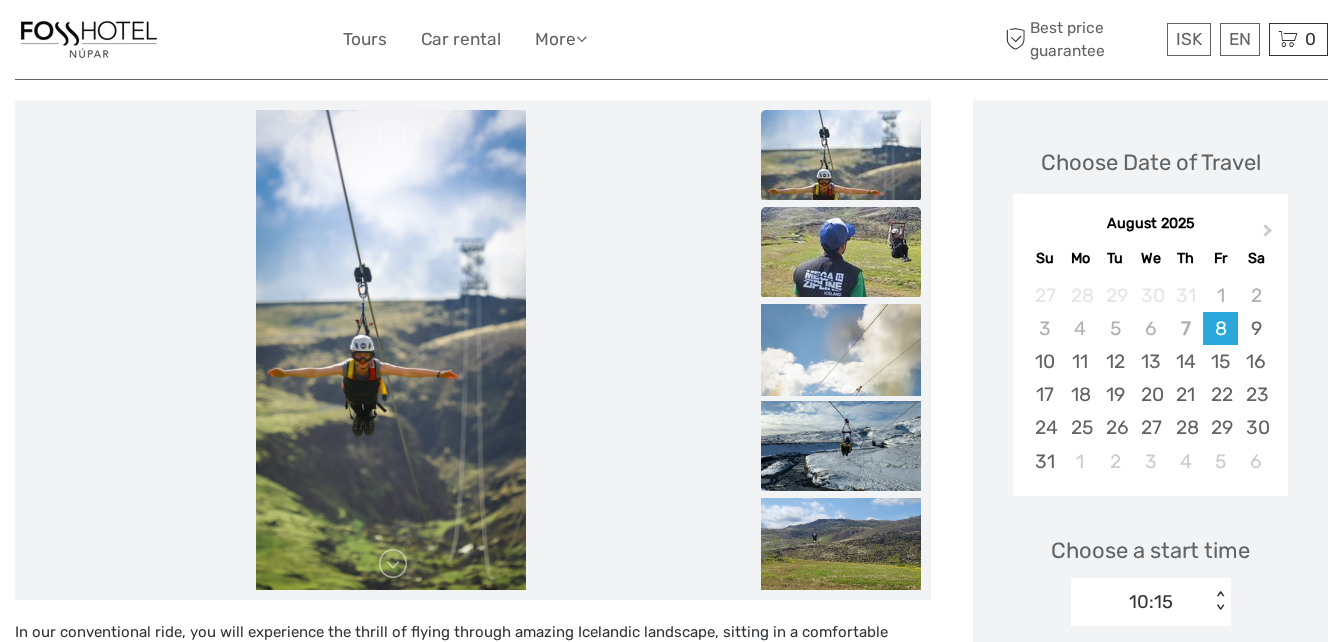 click at bounding box center [841, 252] 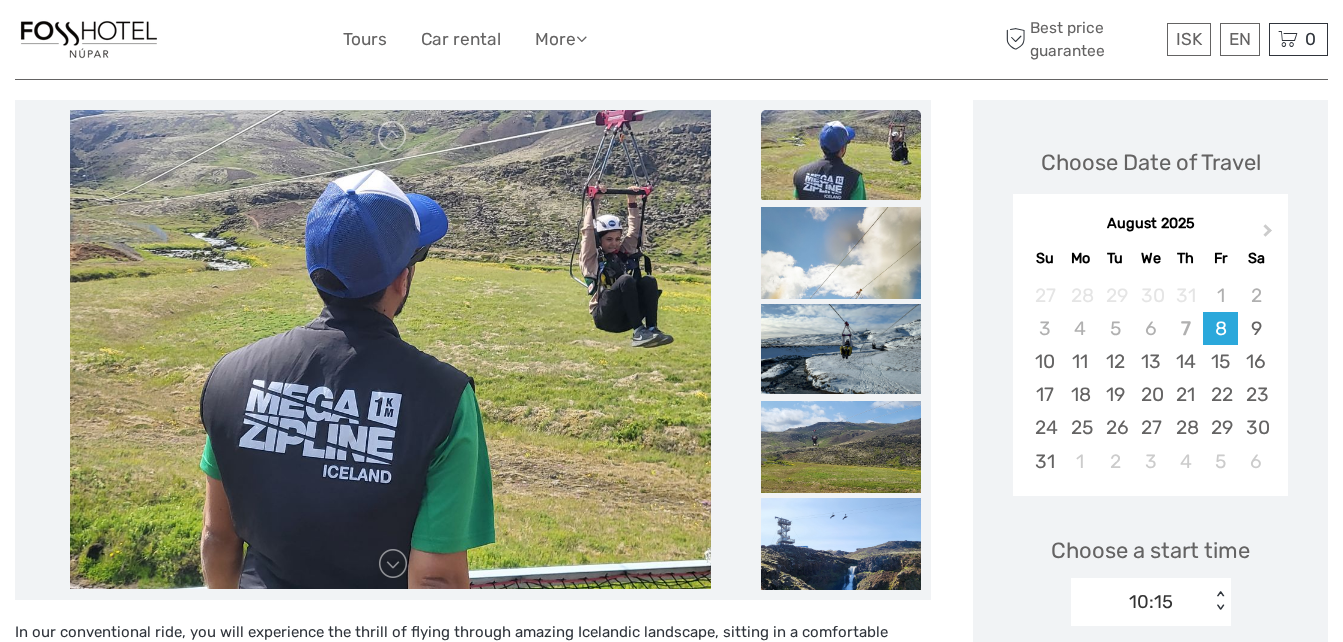 click at bounding box center [841, 349] 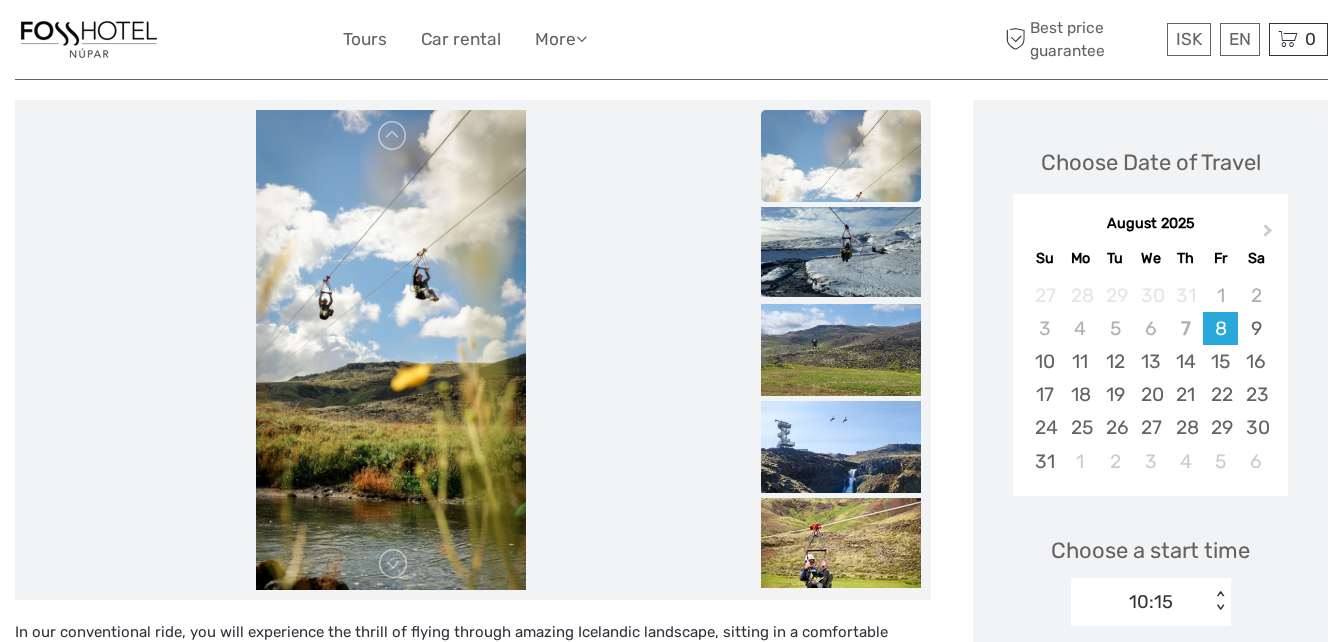 click at bounding box center [841, 252] 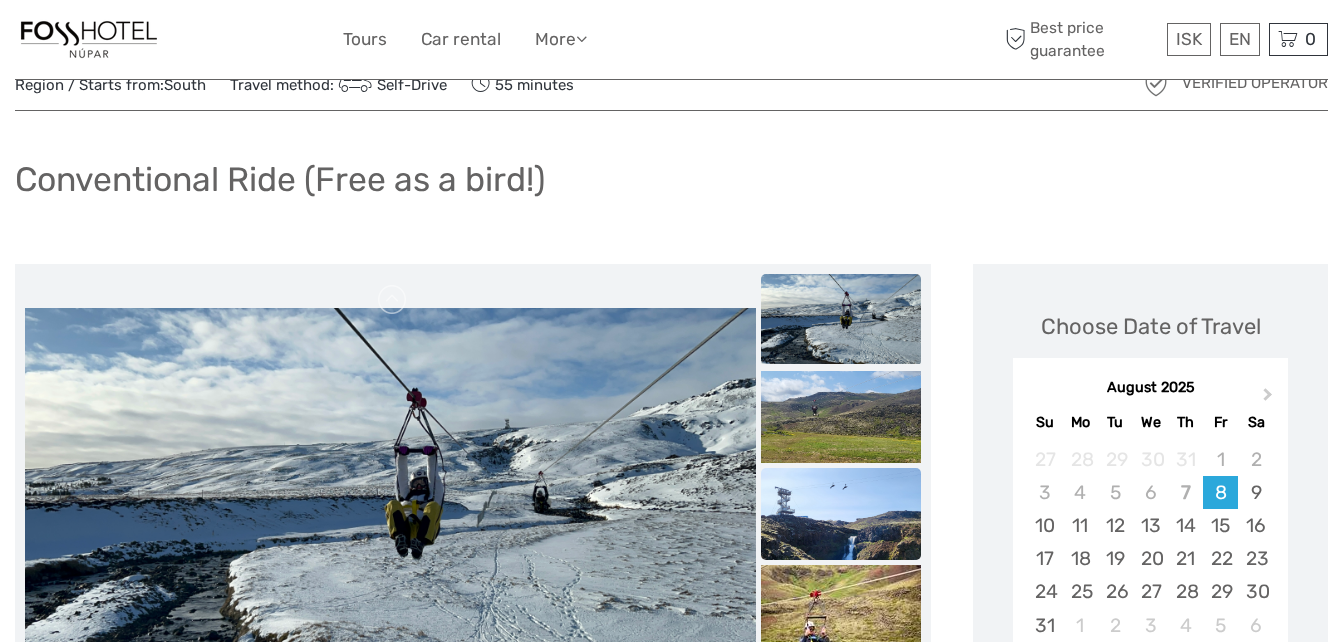 scroll, scrollTop: 0, scrollLeft: 0, axis: both 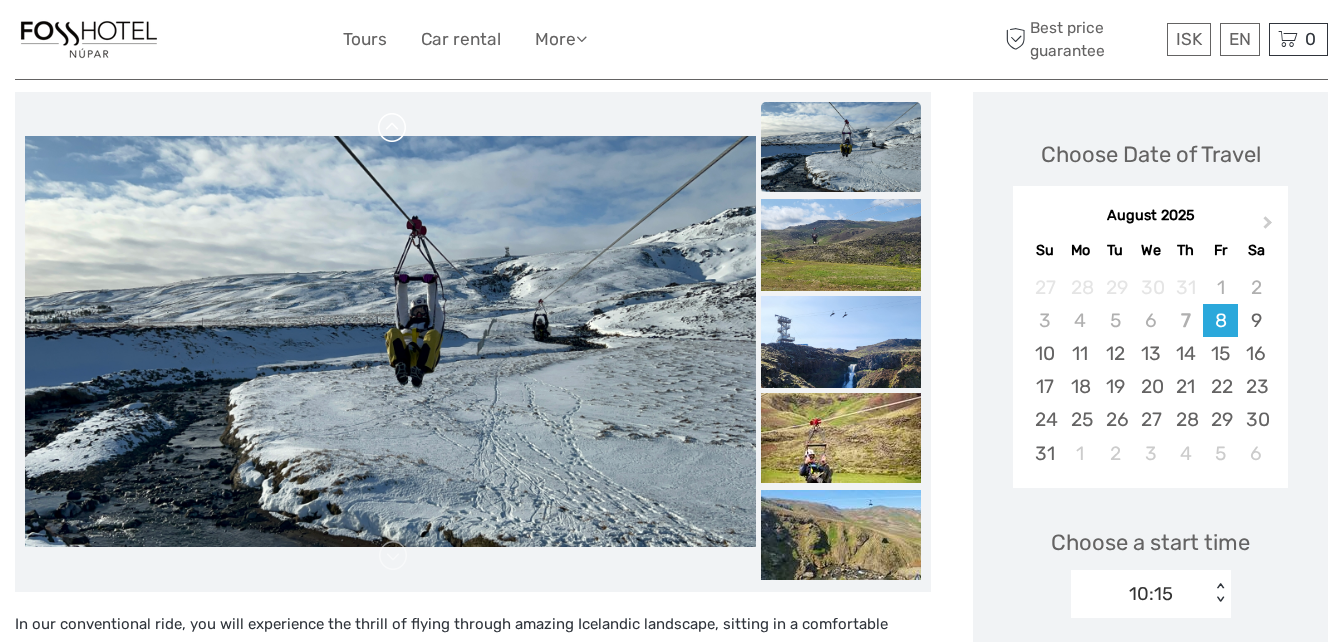 click at bounding box center (393, 128) 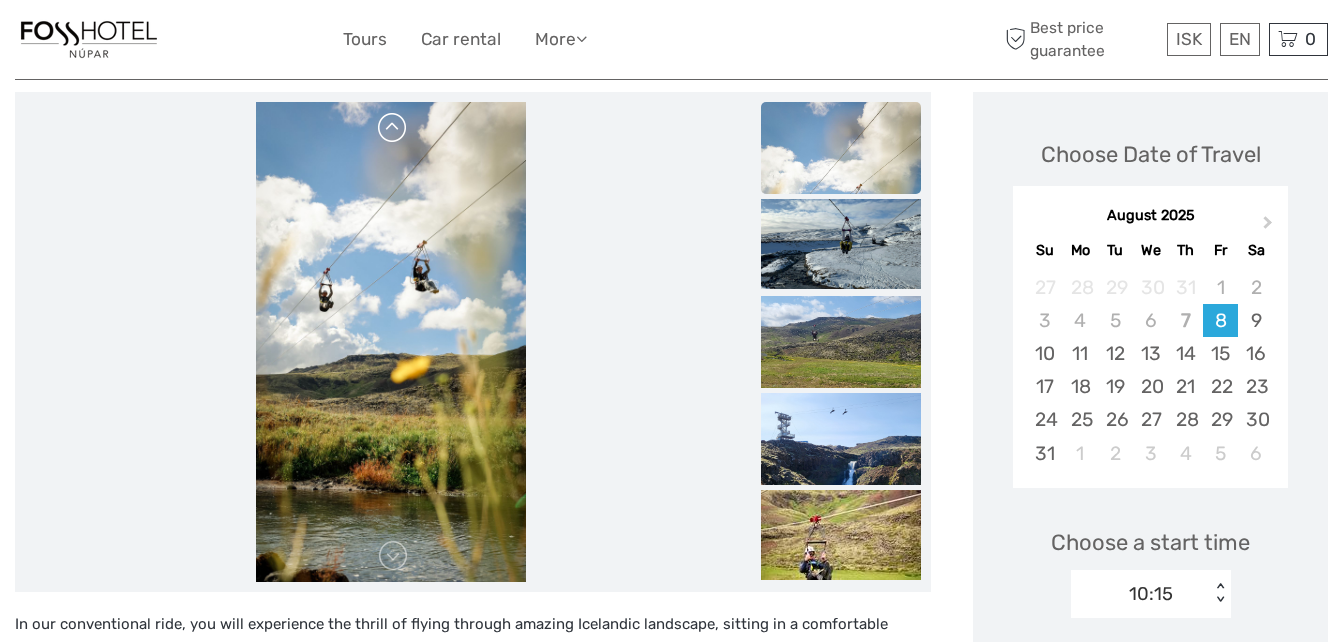 click at bounding box center [393, 128] 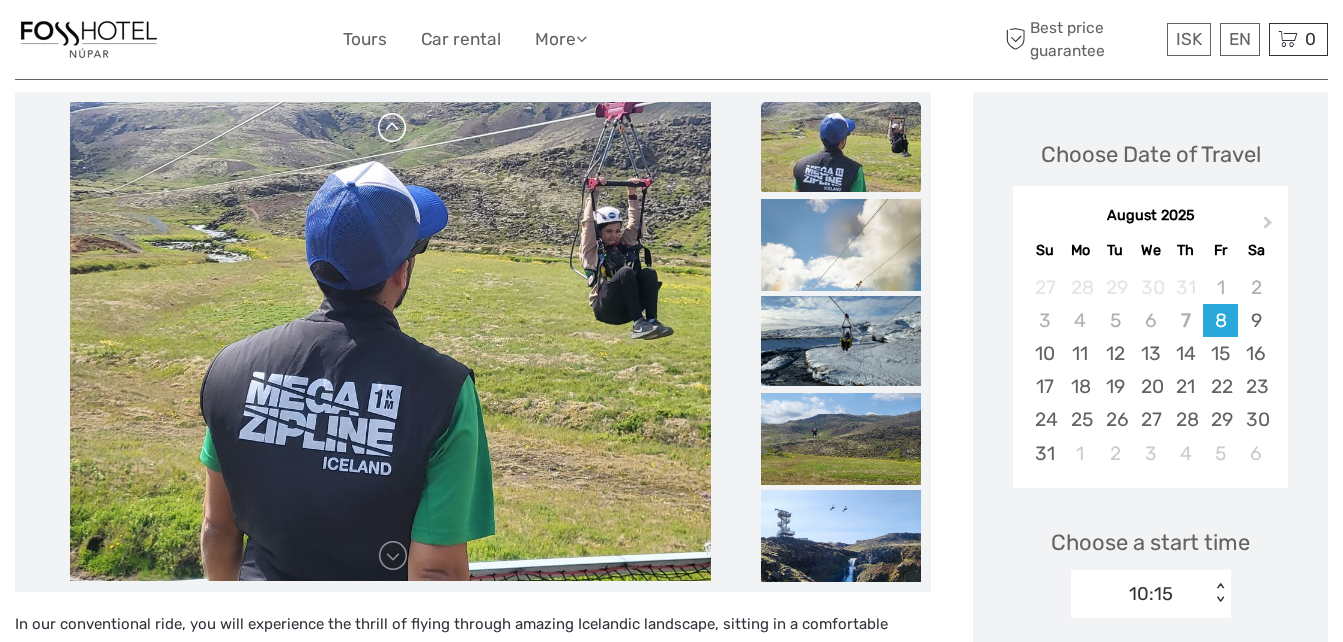 click at bounding box center [393, 128] 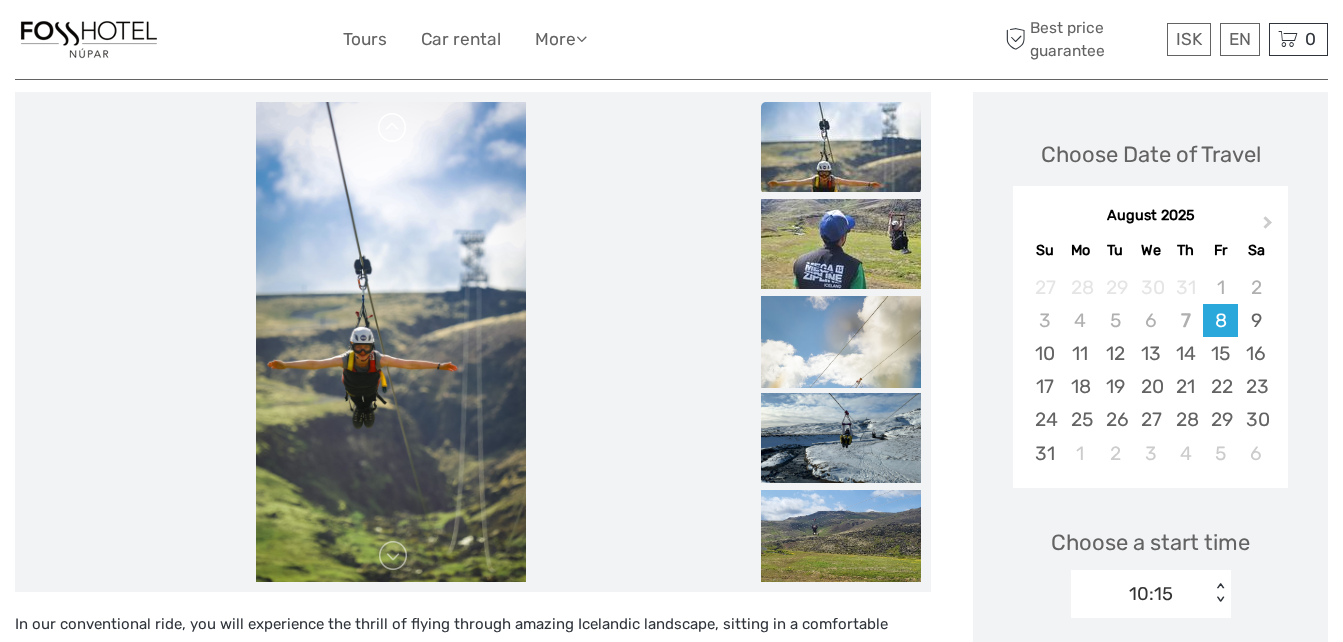 click at bounding box center [393, 128] 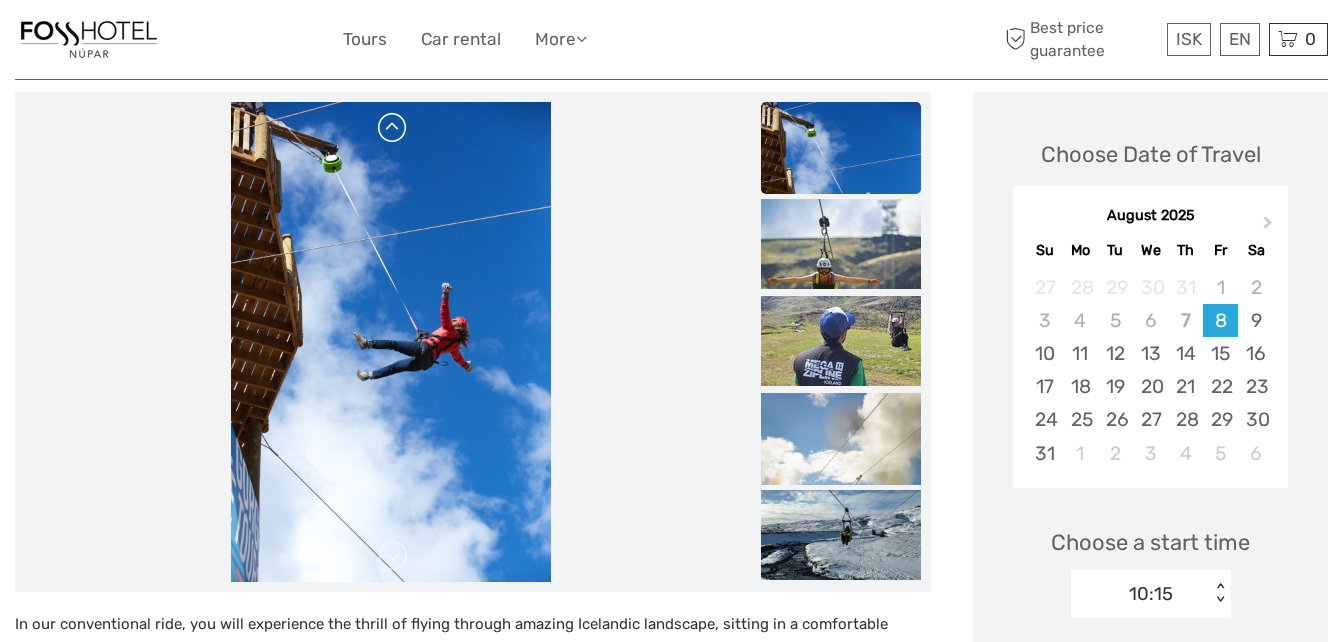 click at bounding box center (393, 128) 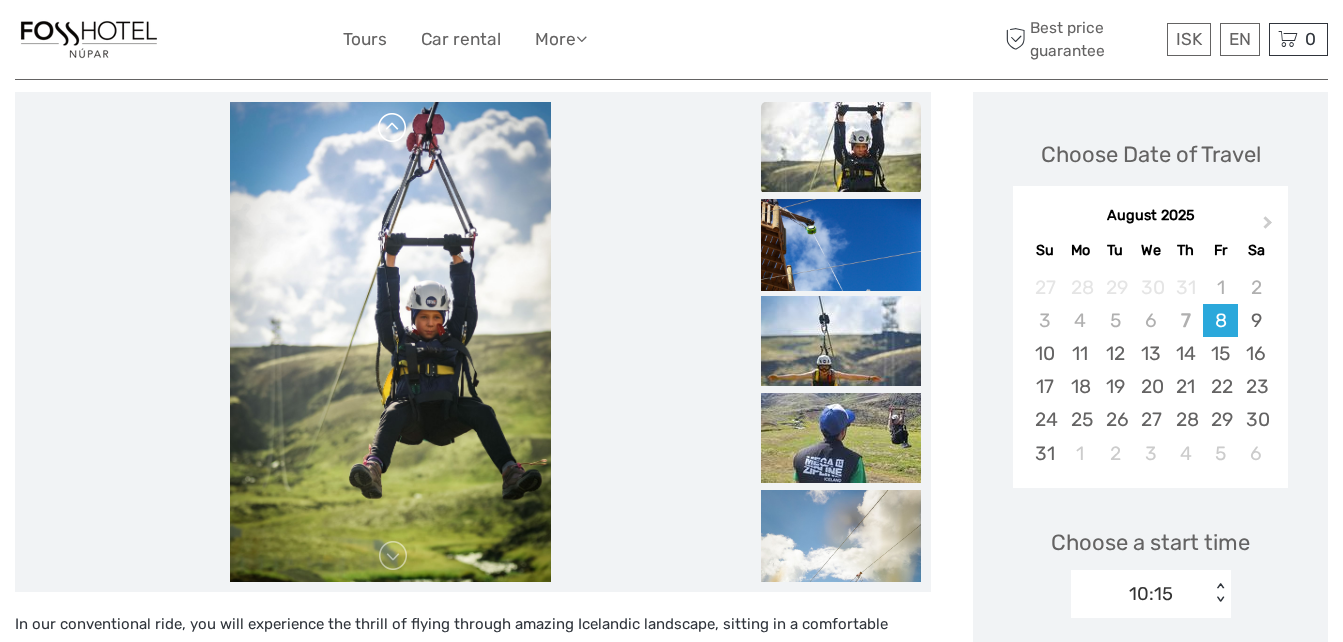 click at bounding box center [393, 128] 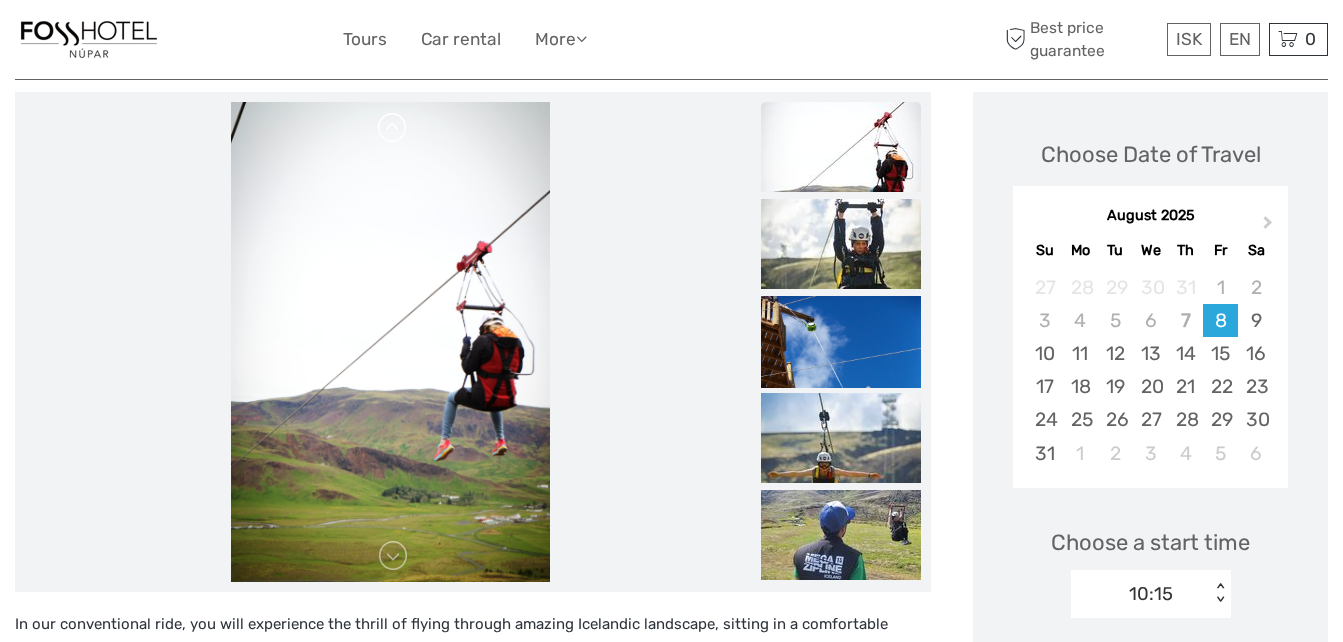 click at bounding box center (393, 128) 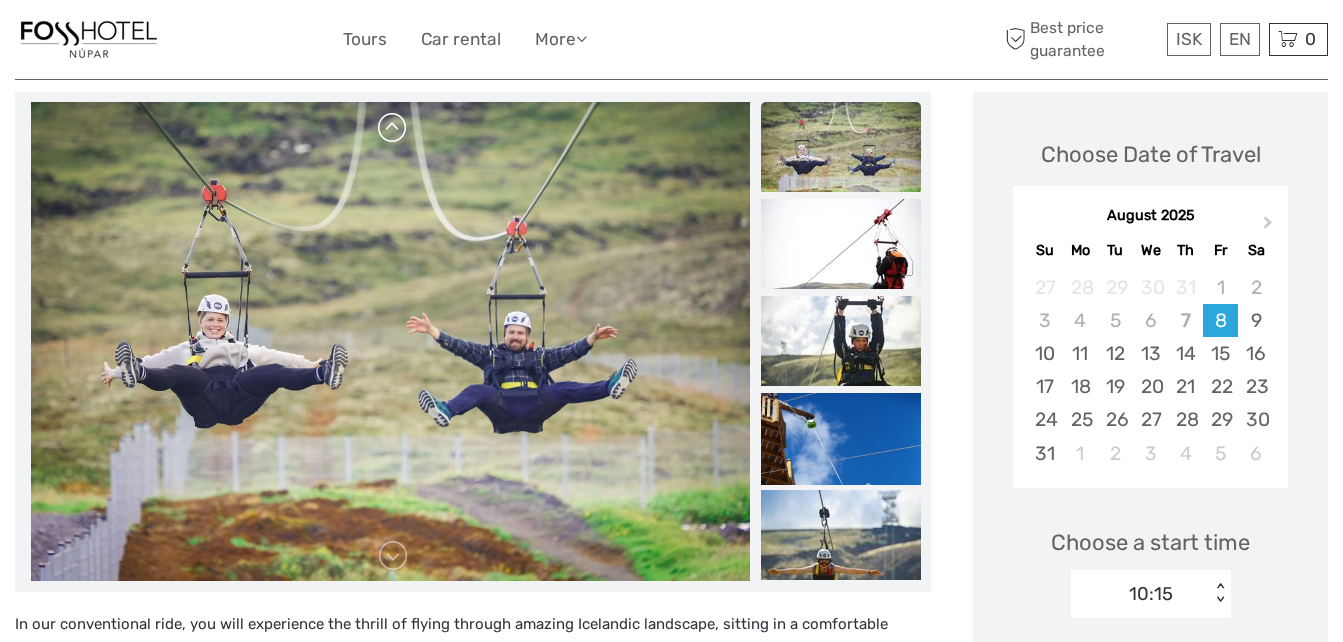 click at bounding box center (393, 128) 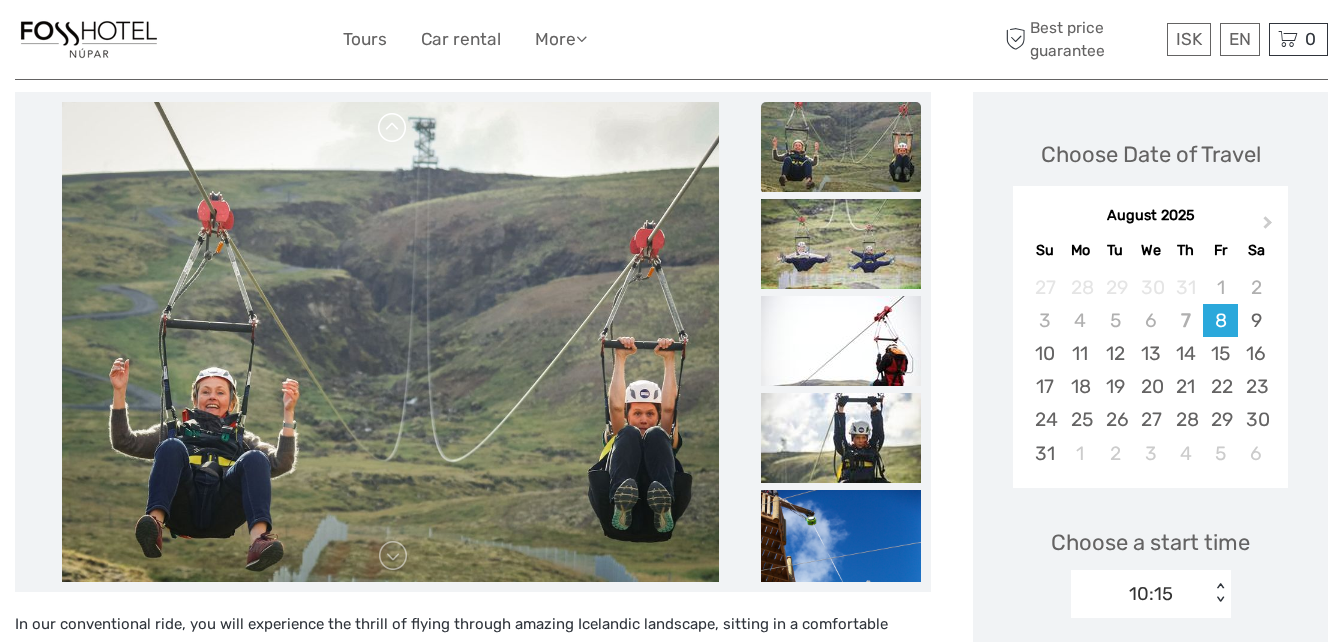 click at bounding box center [393, 128] 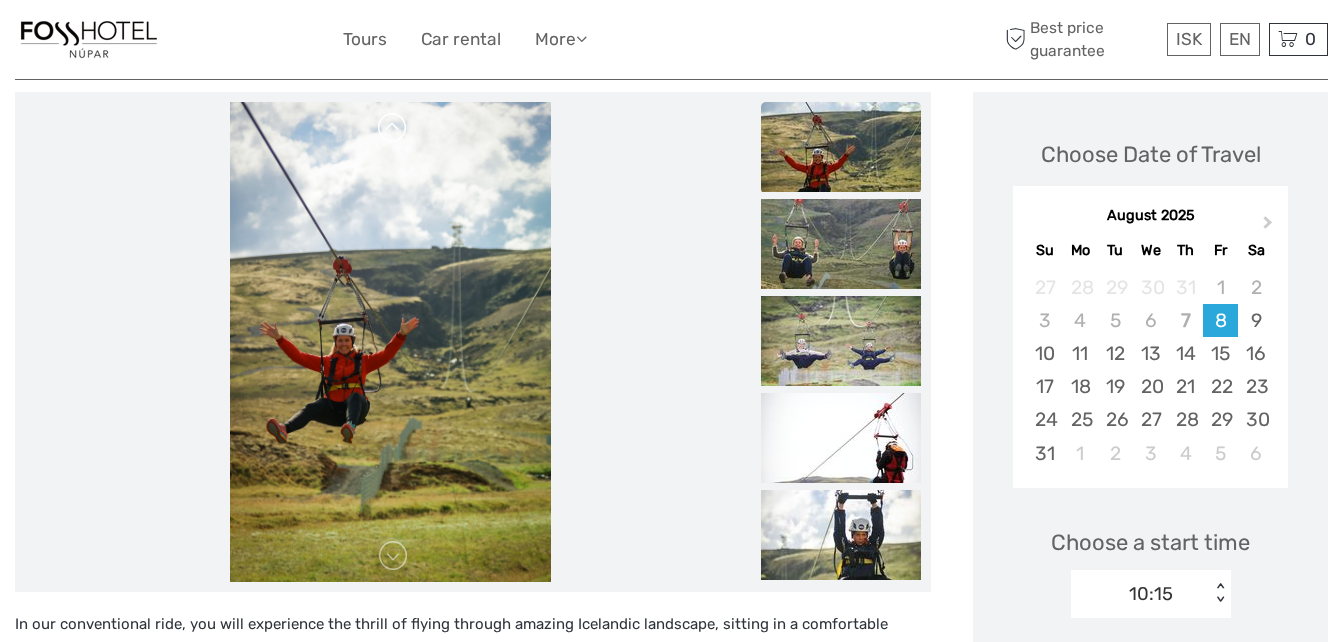 click at bounding box center (393, 128) 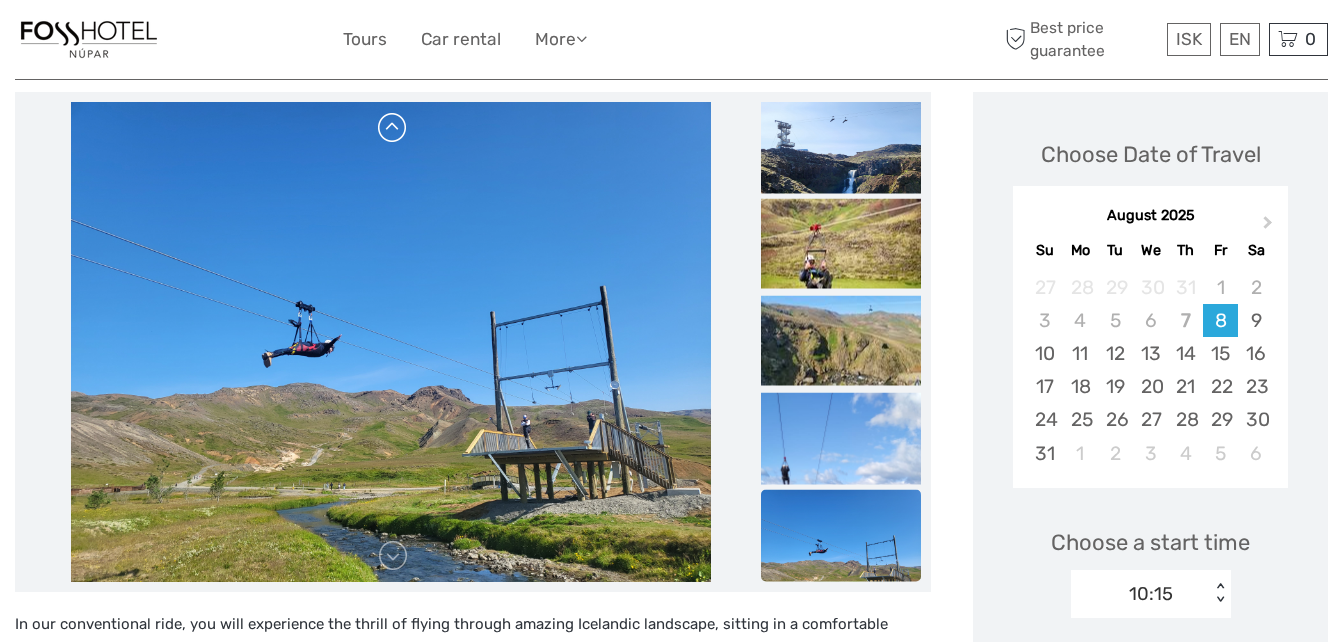 click at bounding box center (393, 128) 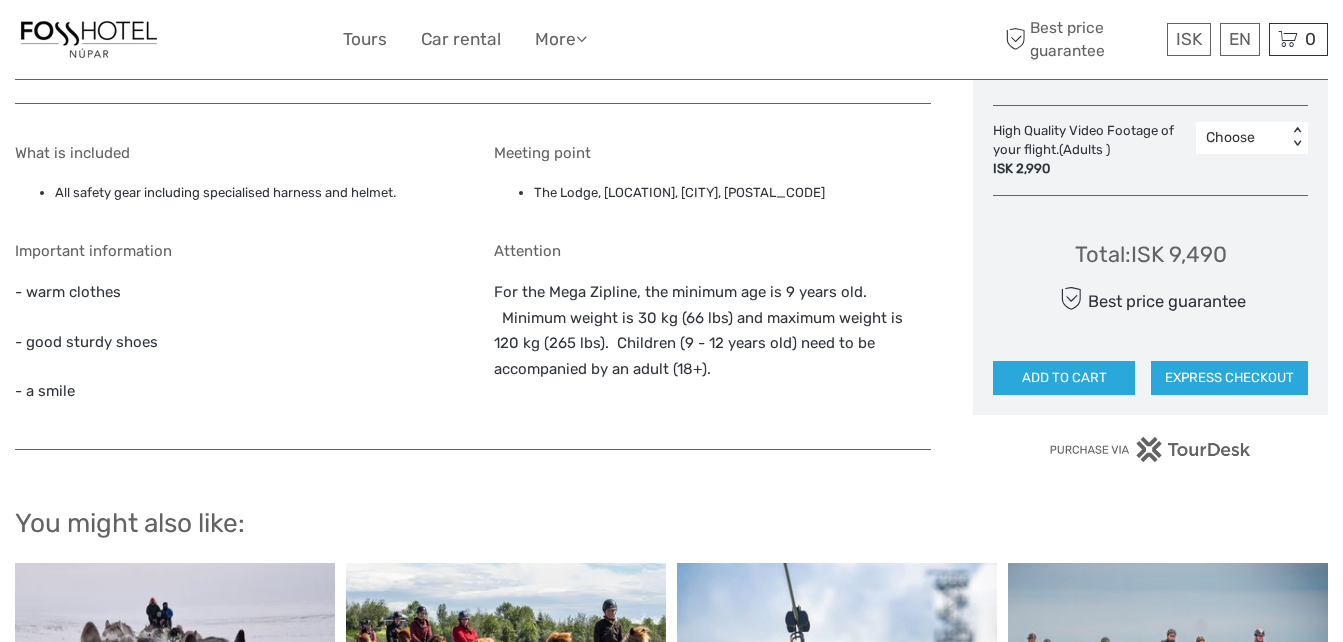 scroll, scrollTop: 1135, scrollLeft: 0, axis: vertical 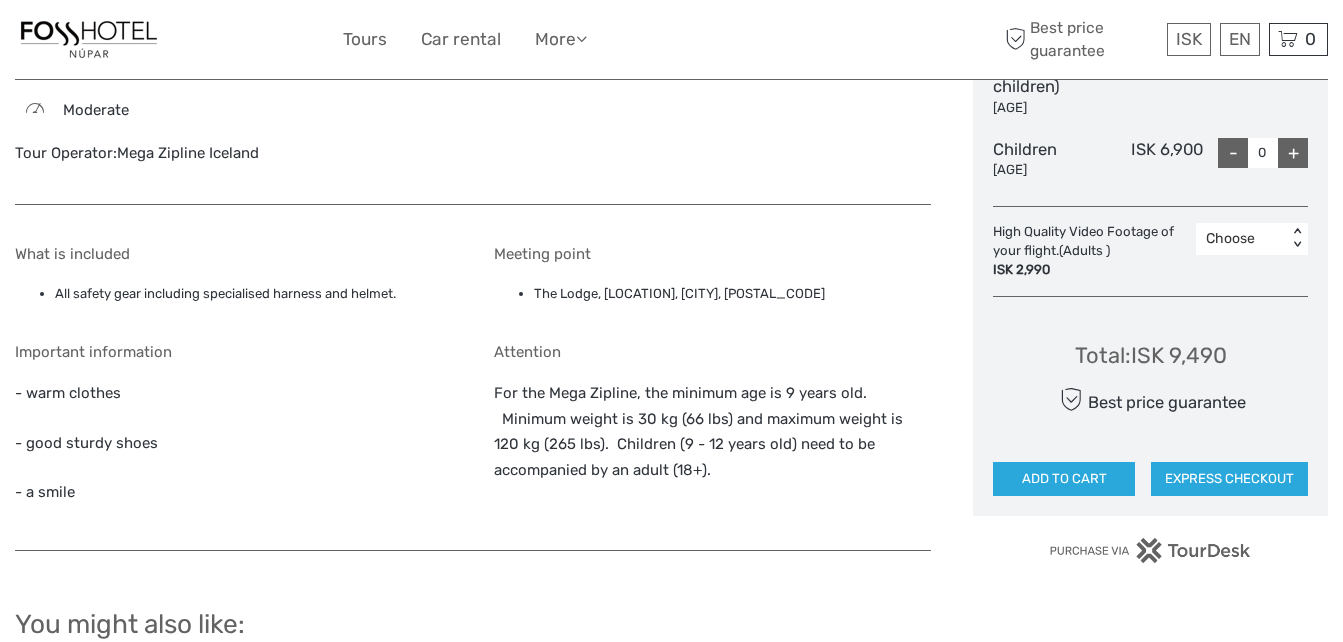 click on "The Lodge, Reykjadalur, Hveragerði, 810" at bounding box center [732, 294] 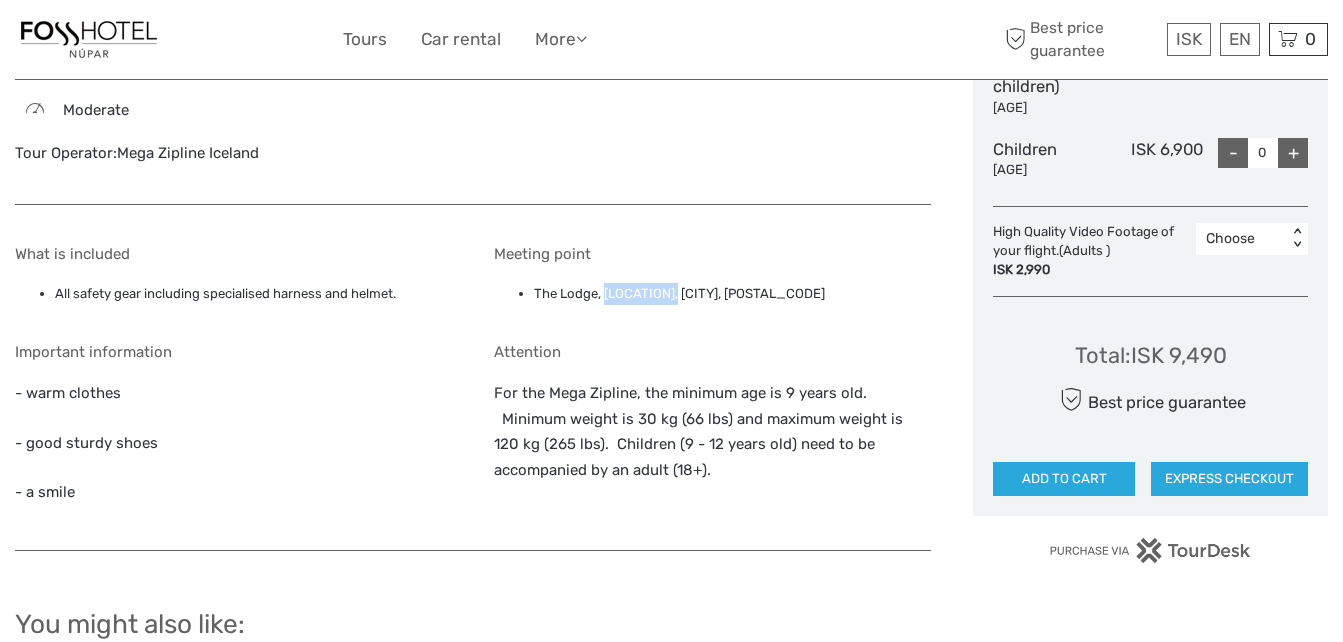 click on "The Lodge, Reykjadalur, Hveragerði, 810" at bounding box center (732, 294) 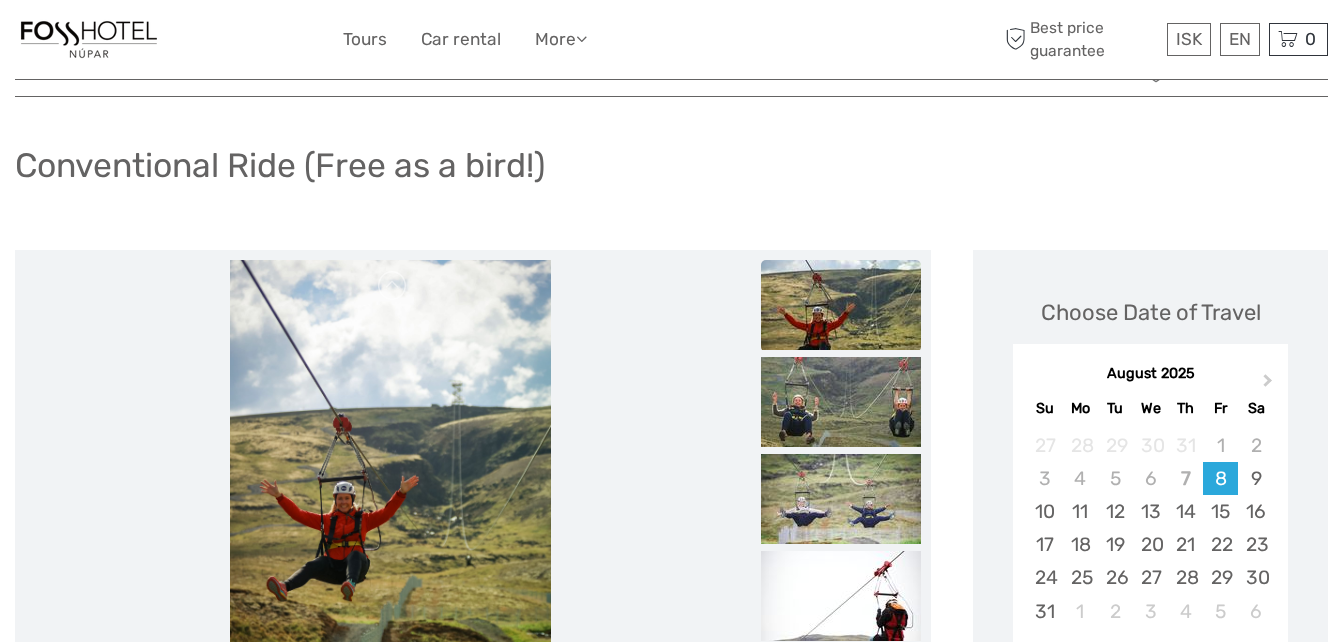 scroll, scrollTop: 78, scrollLeft: 0, axis: vertical 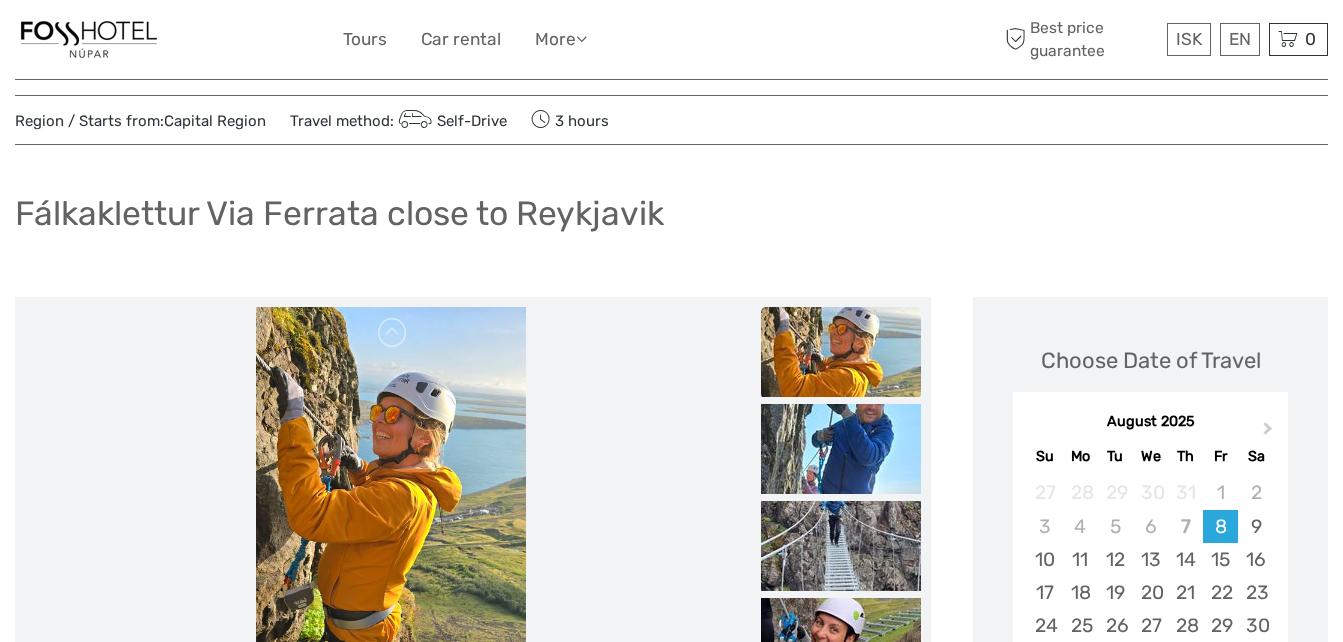 click at bounding box center (841, 352) 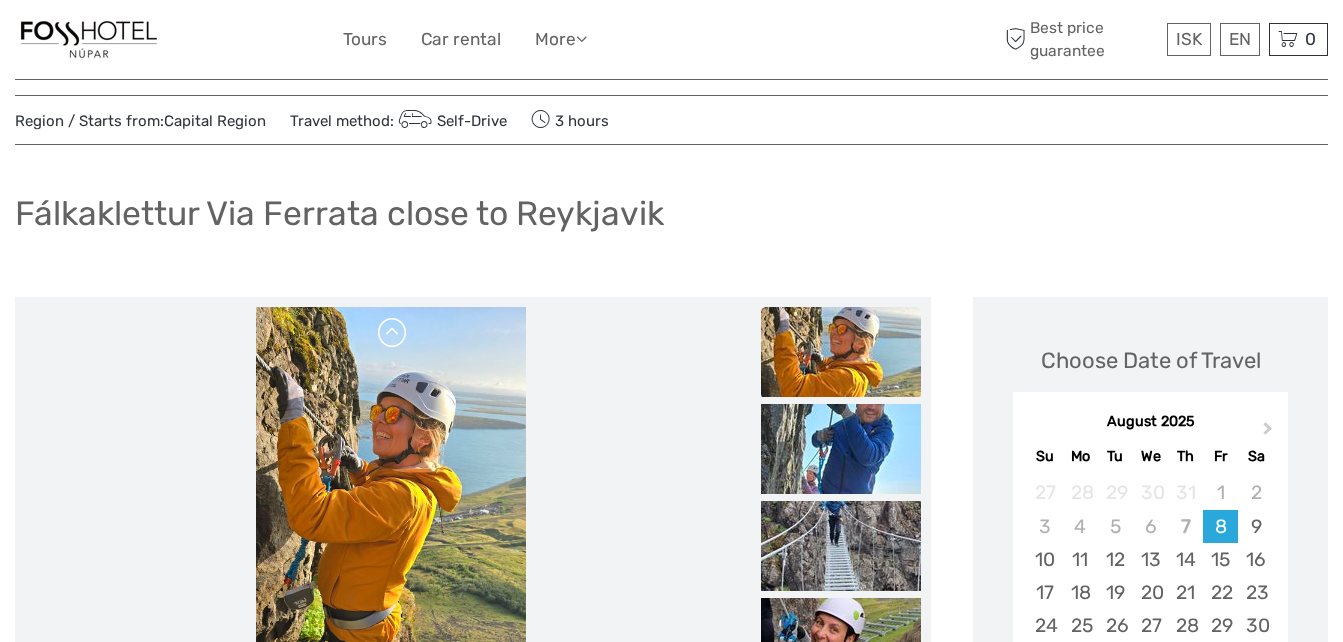 click at bounding box center (393, 333) 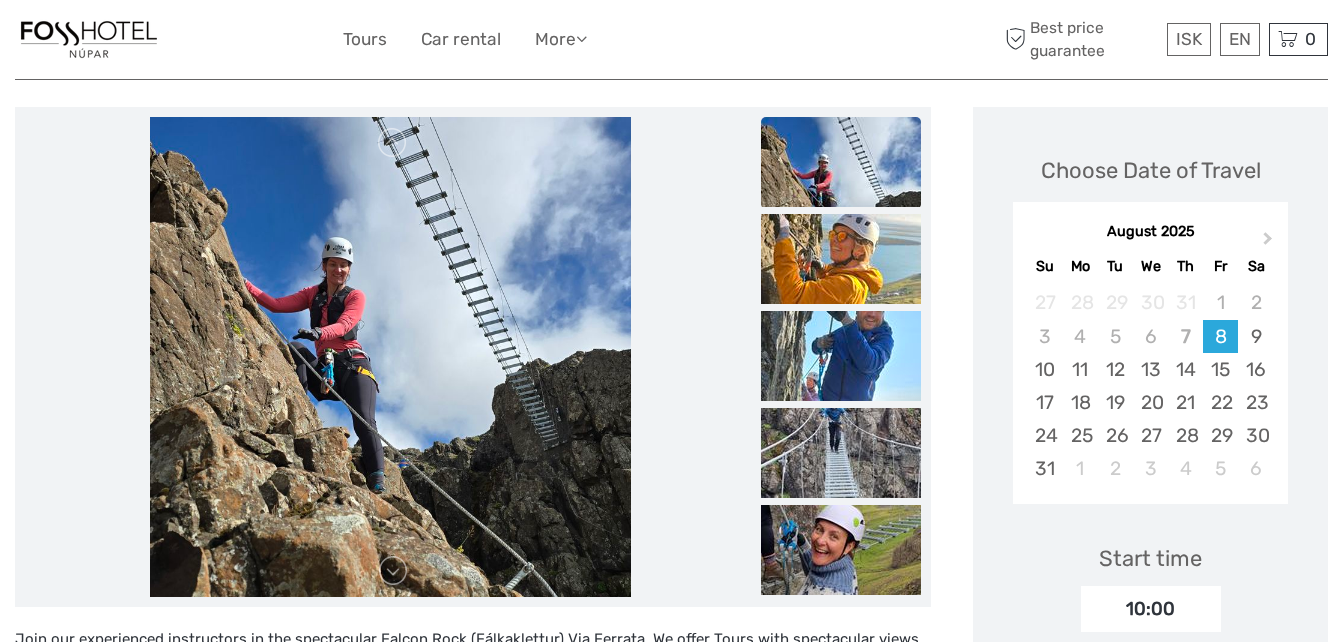 scroll, scrollTop: 238, scrollLeft: 0, axis: vertical 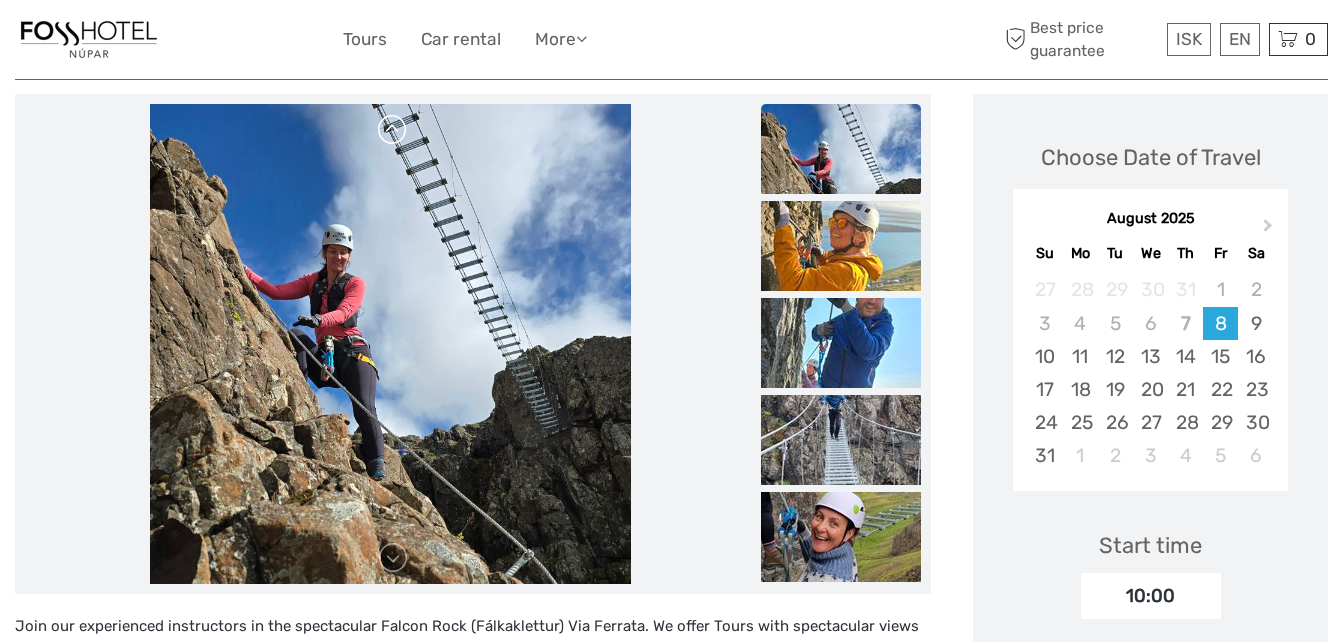 click at bounding box center [393, 130] 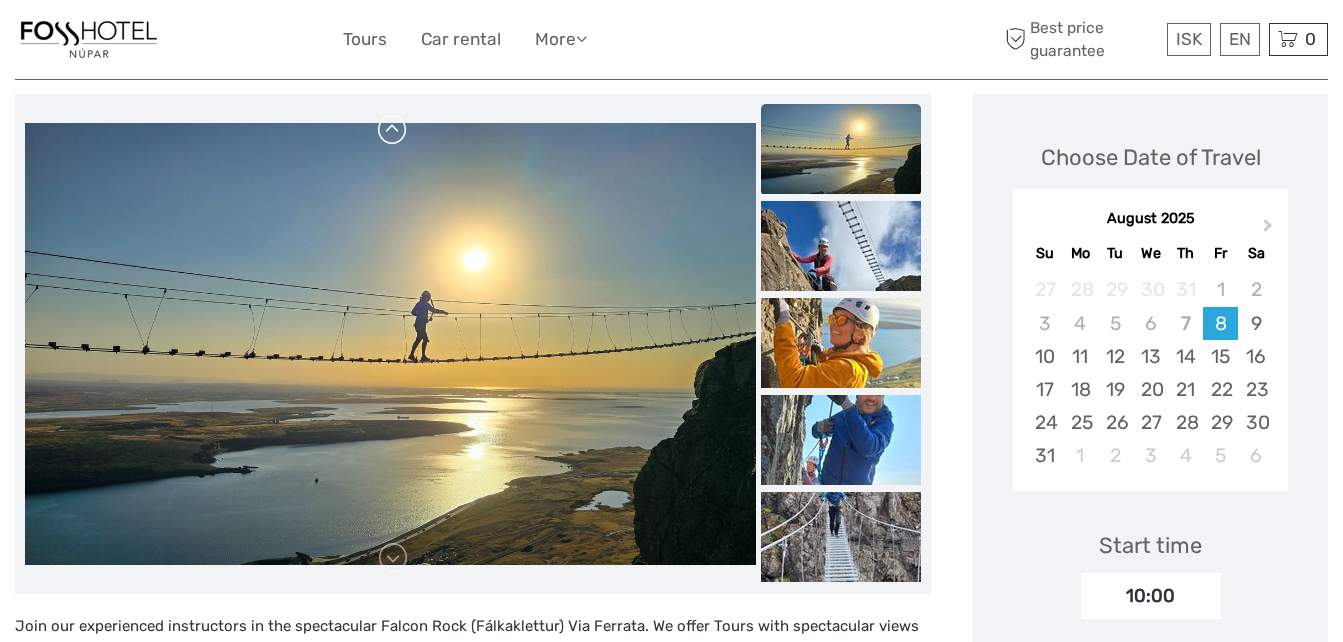 click at bounding box center [393, 130] 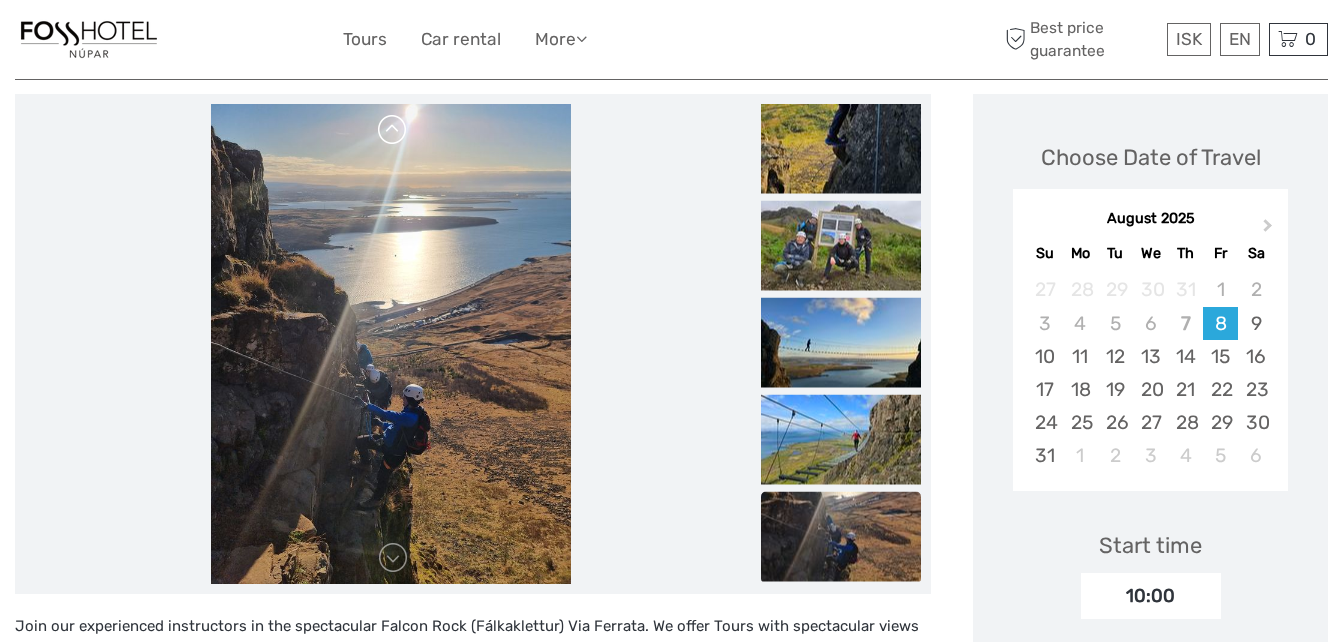 click at bounding box center [393, 130] 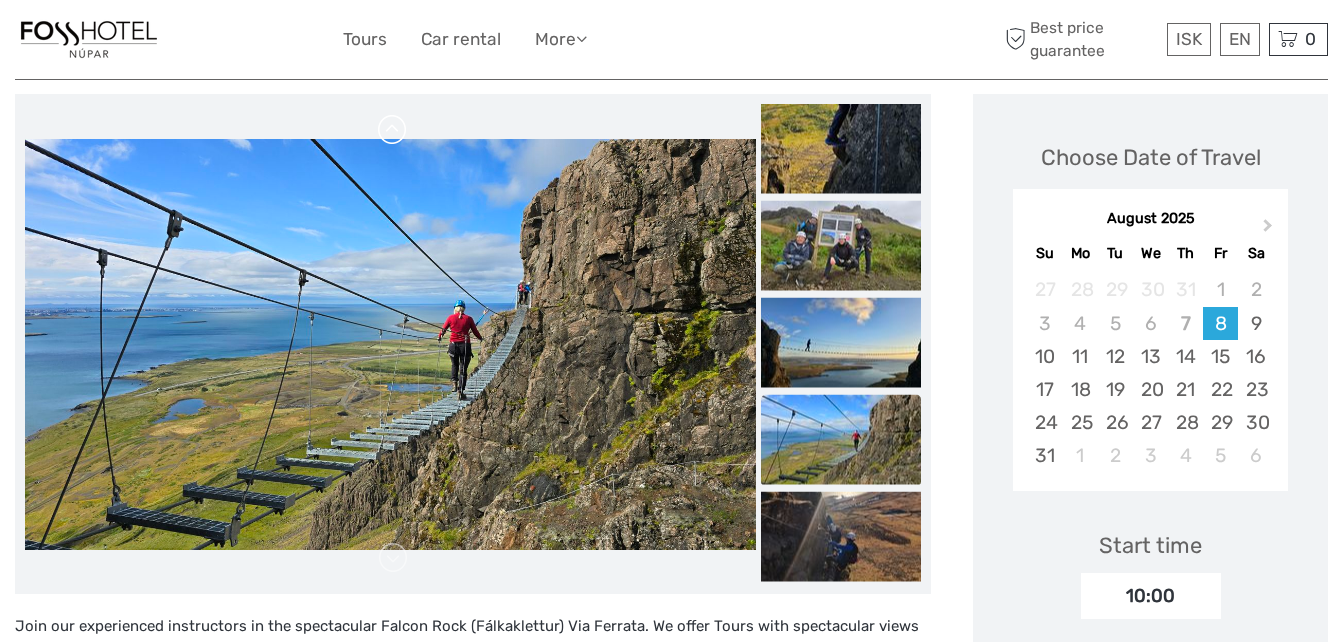 click at bounding box center (393, 130) 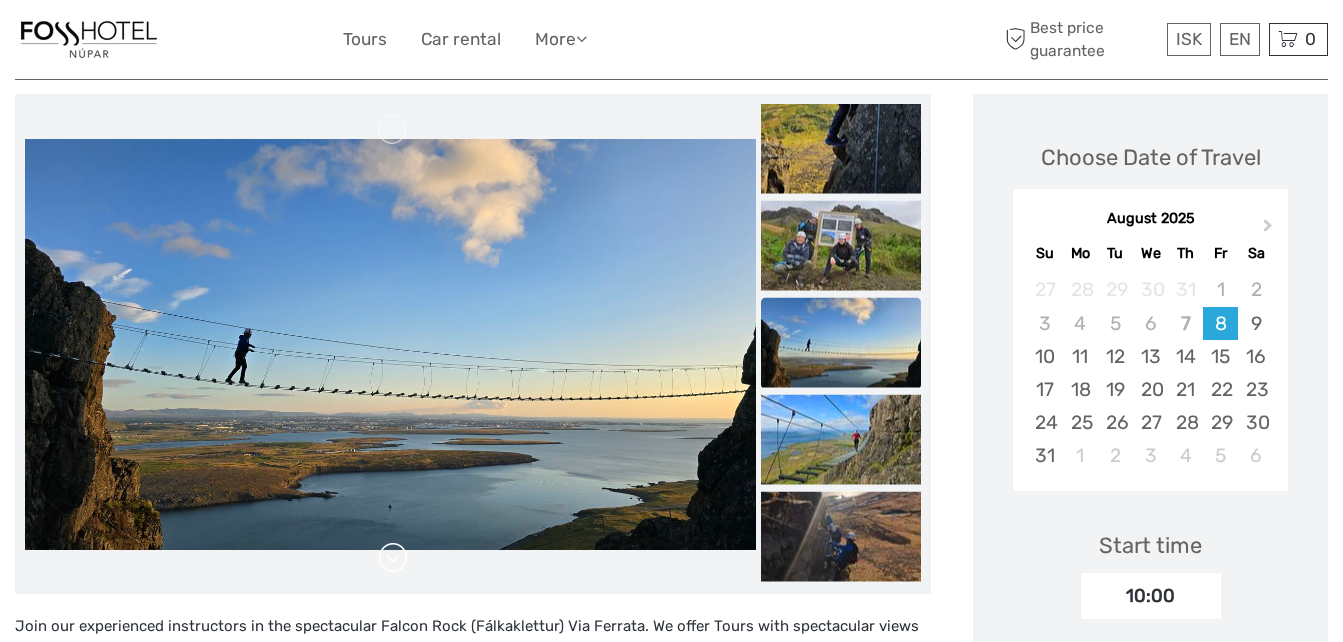 click at bounding box center [393, 558] 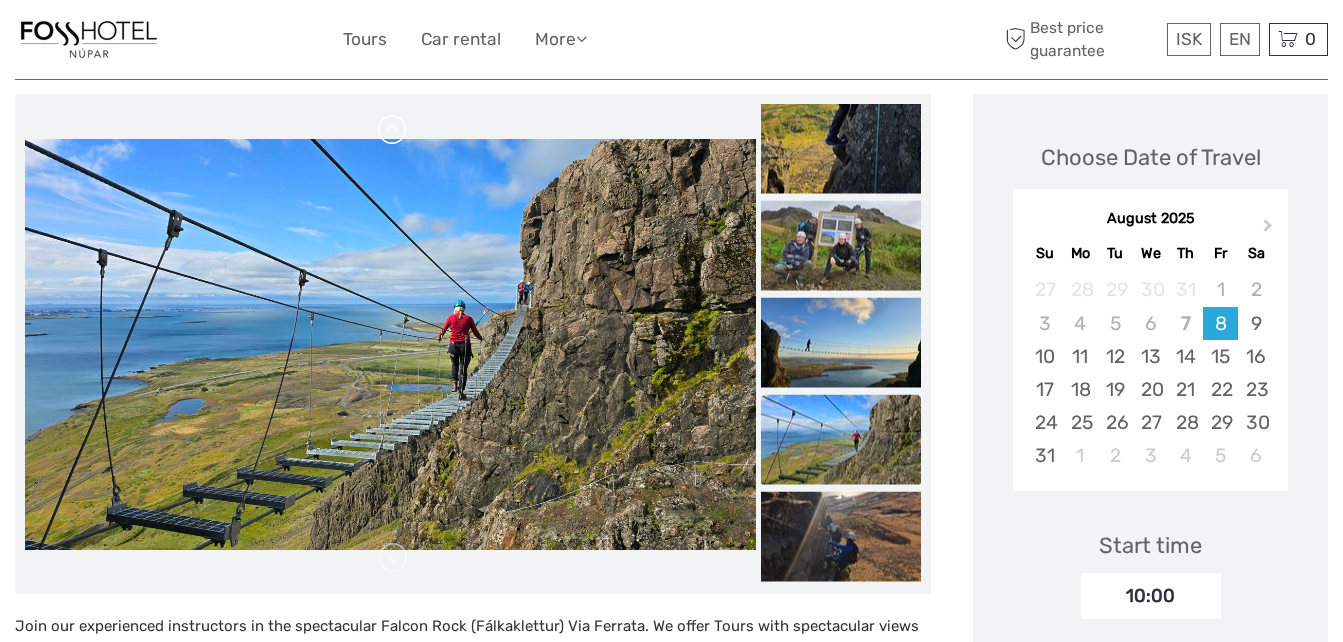 click at bounding box center (393, 130) 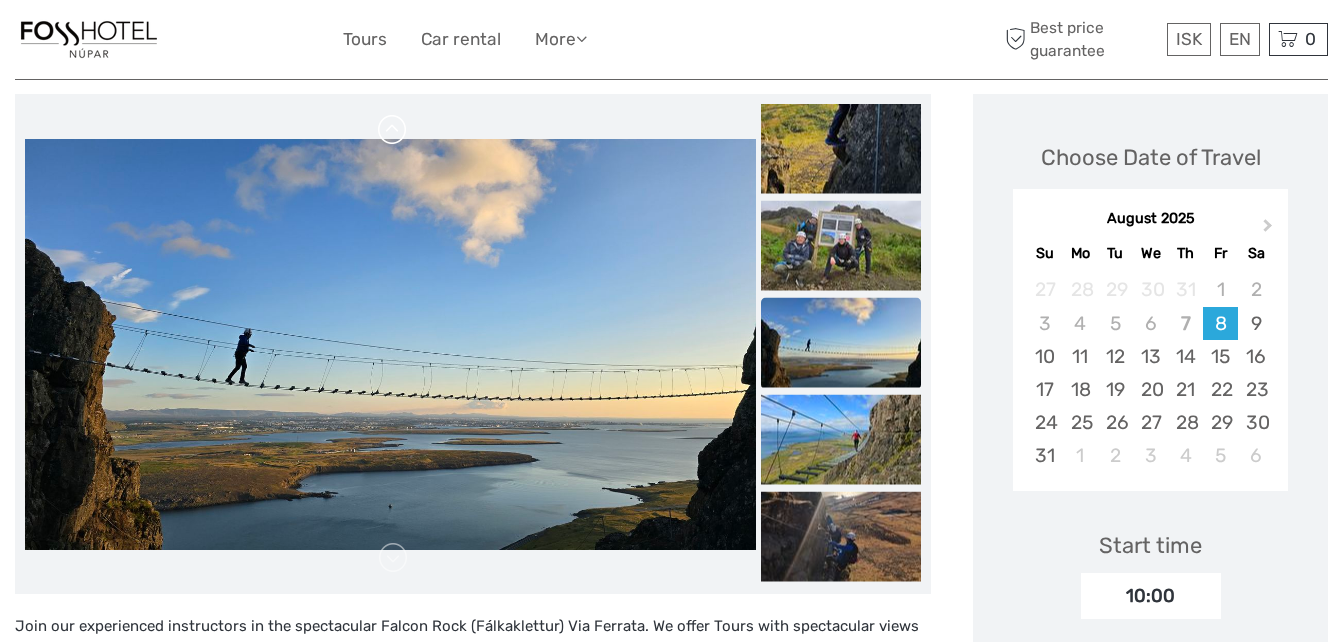click at bounding box center (393, 130) 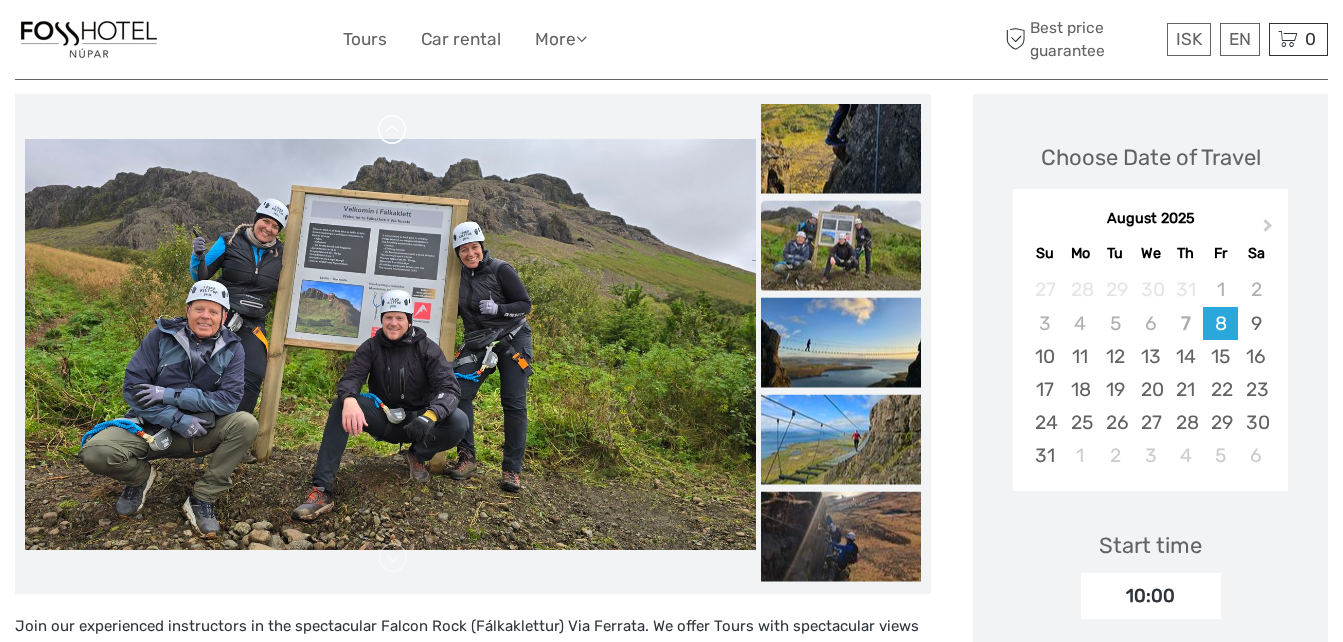 click at bounding box center [393, 130] 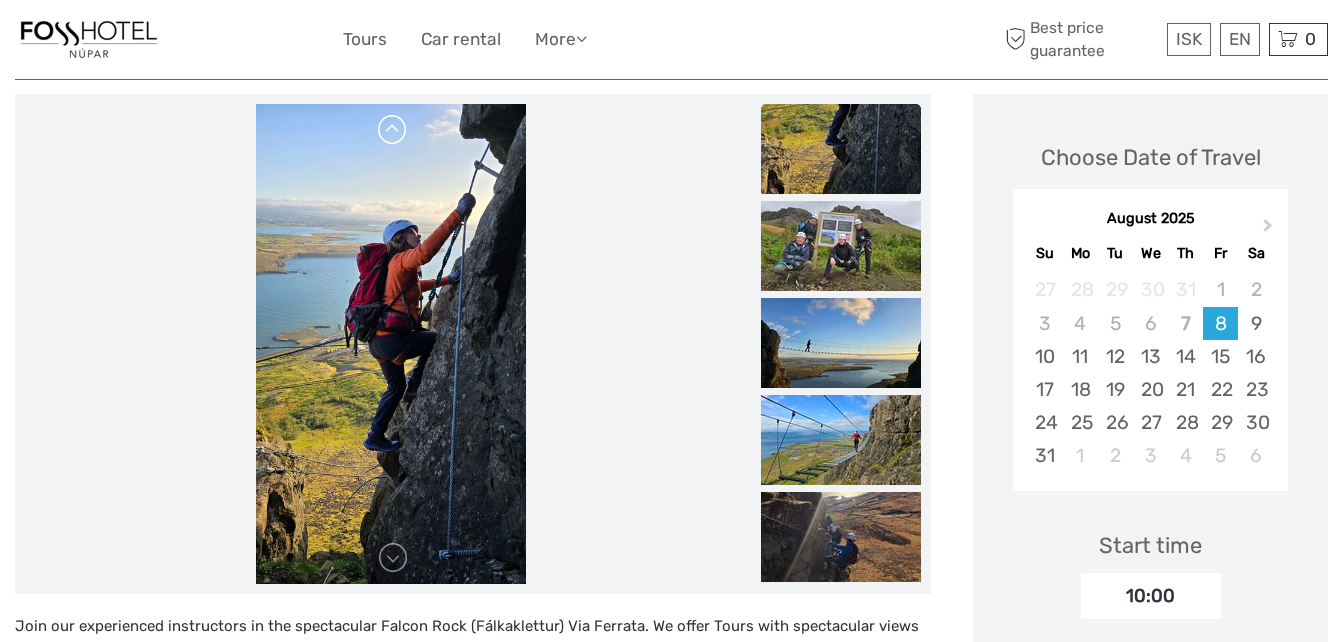 click at bounding box center [393, 130] 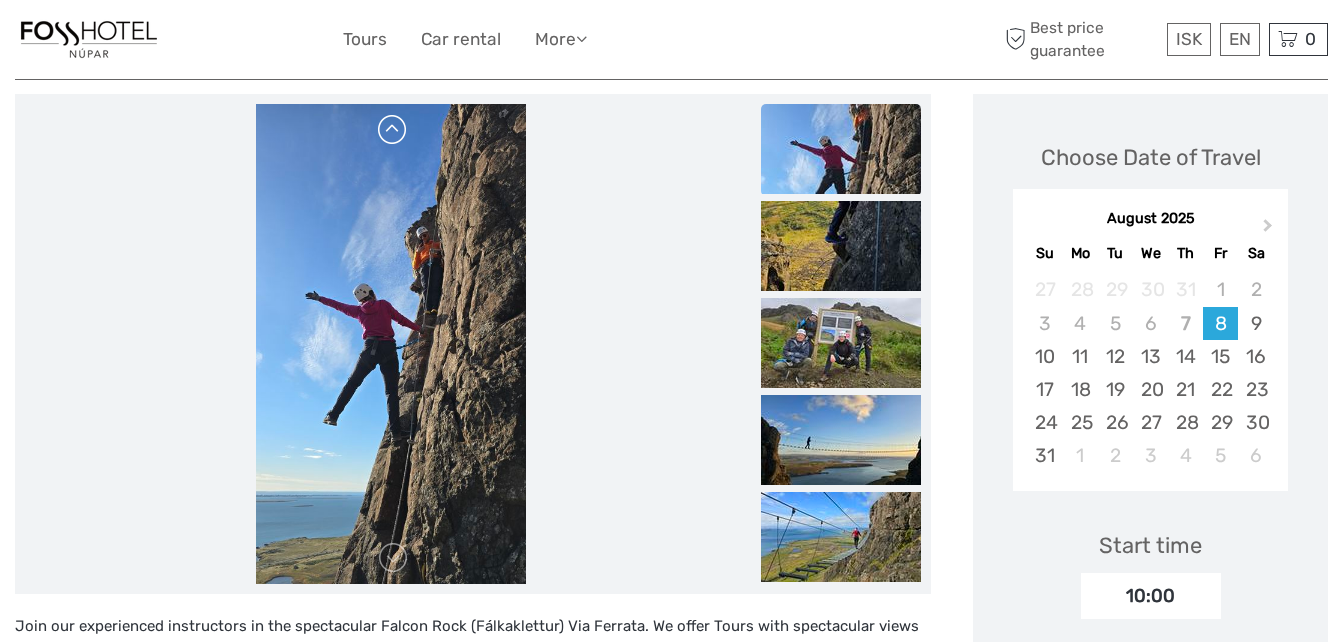 click at bounding box center [393, 130] 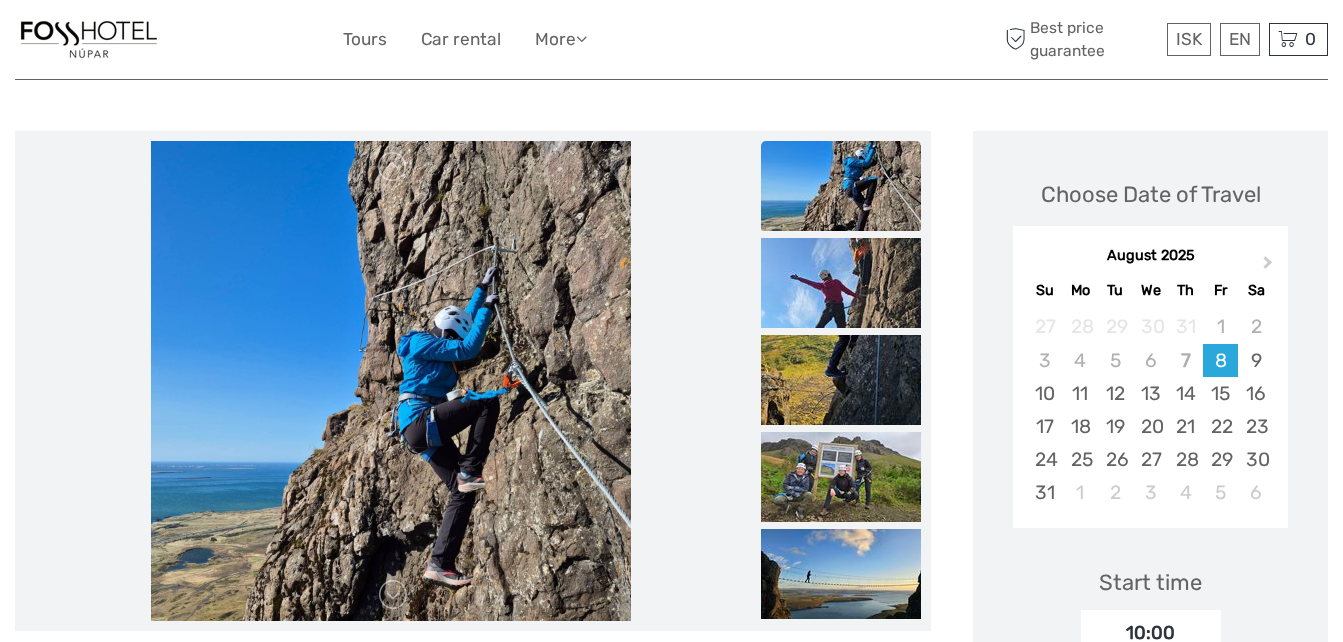 scroll, scrollTop: 200, scrollLeft: 0, axis: vertical 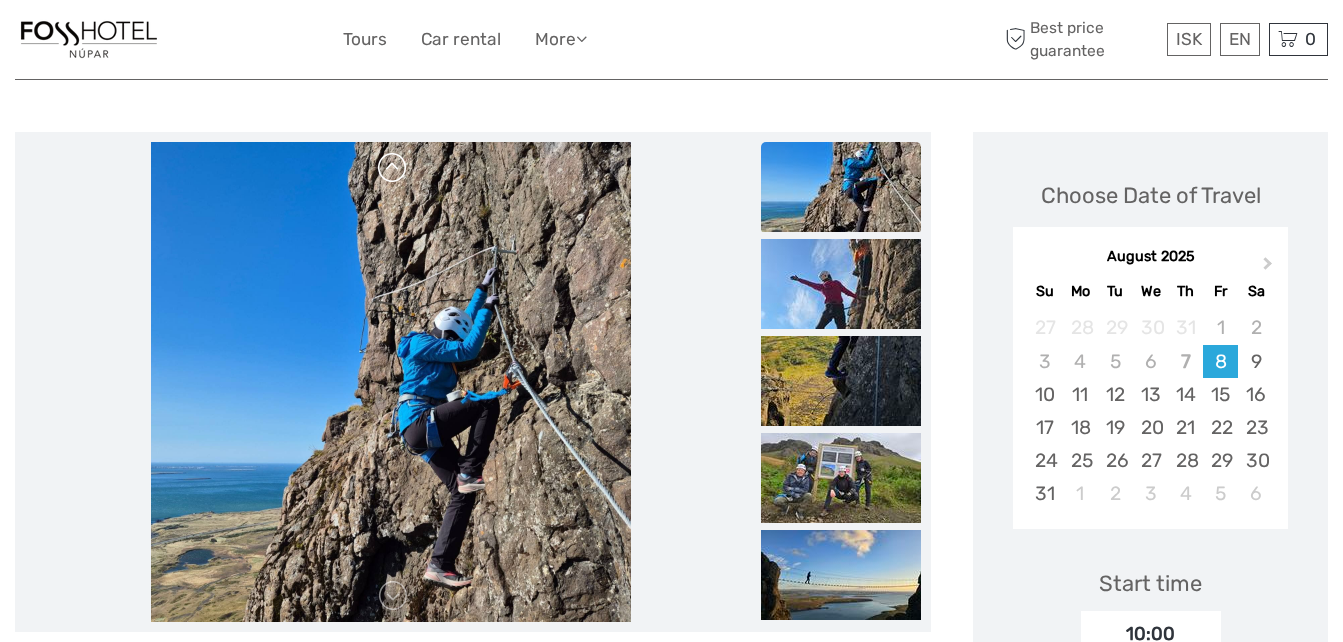 click at bounding box center (393, 168) 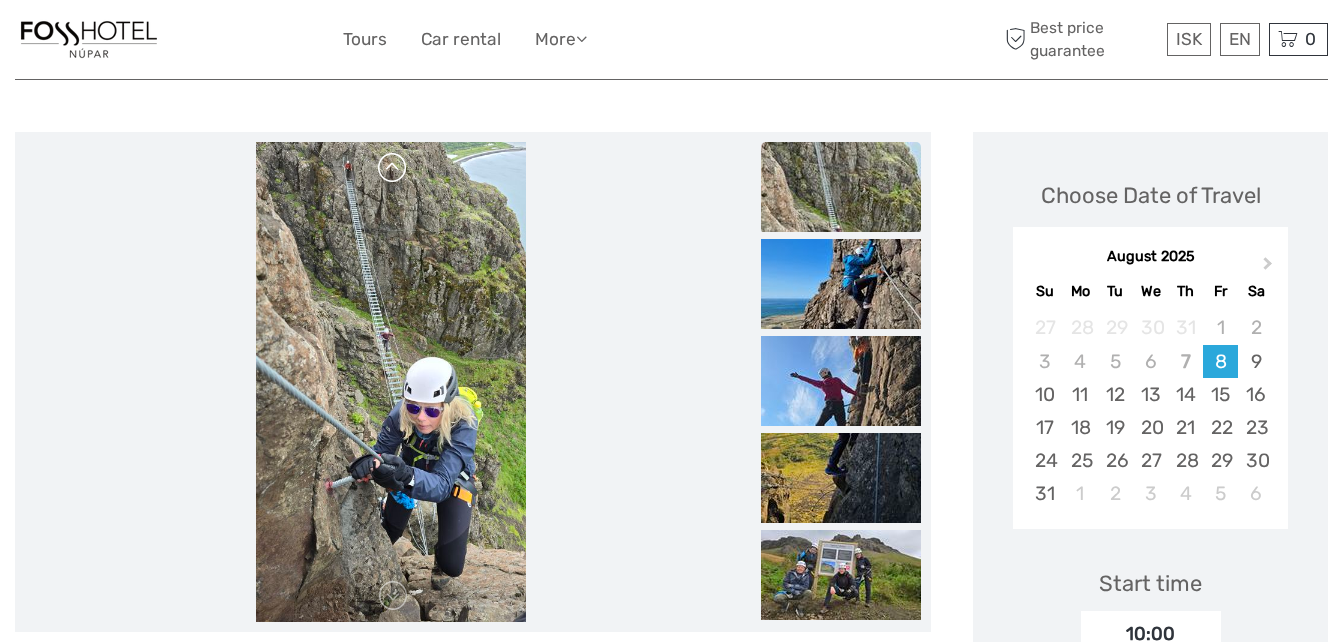 click at bounding box center (393, 168) 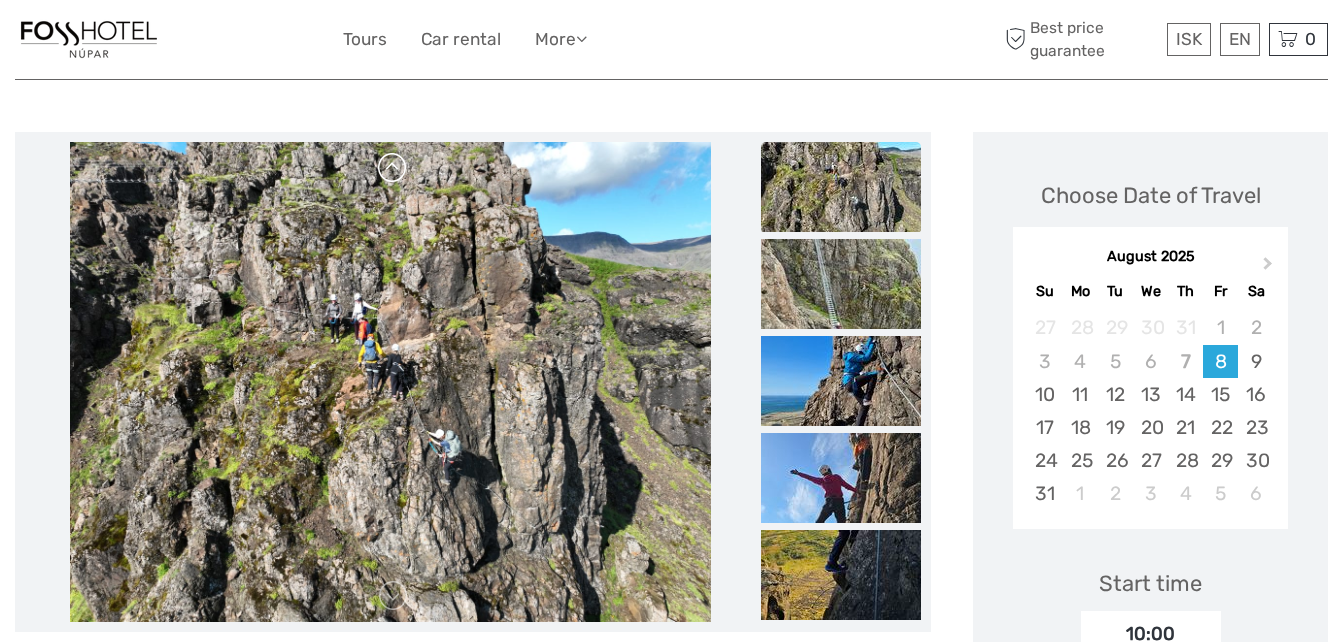 click at bounding box center (393, 168) 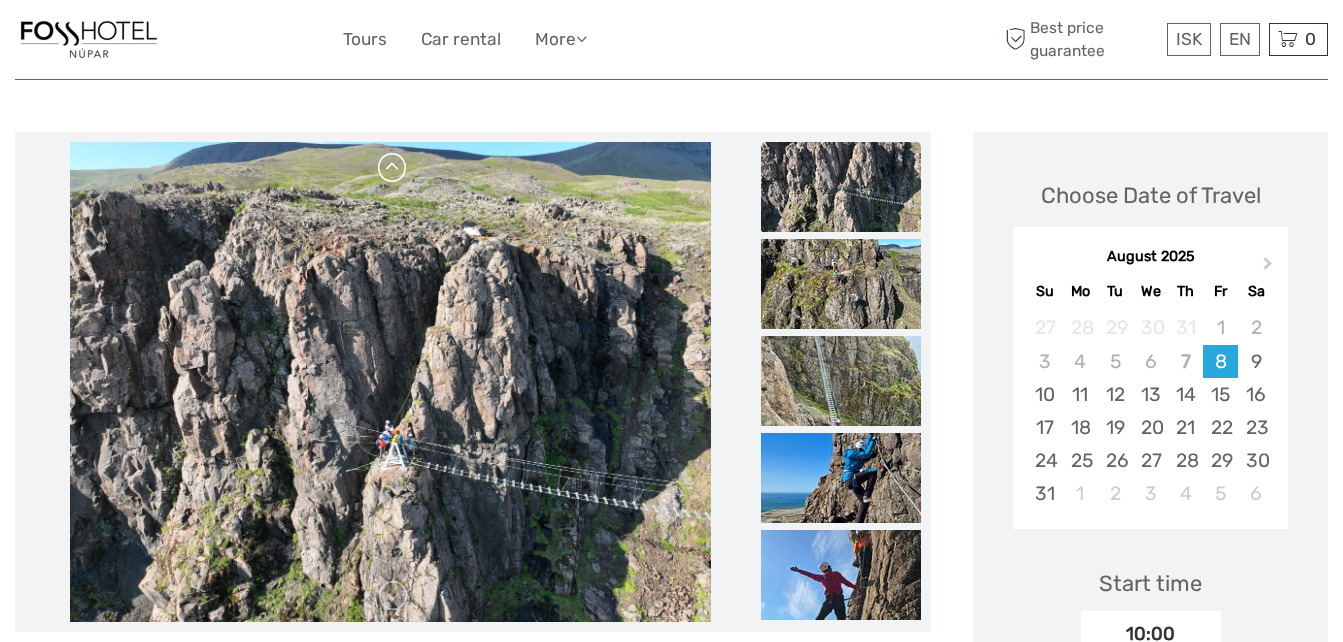 click at bounding box center (393, 168) 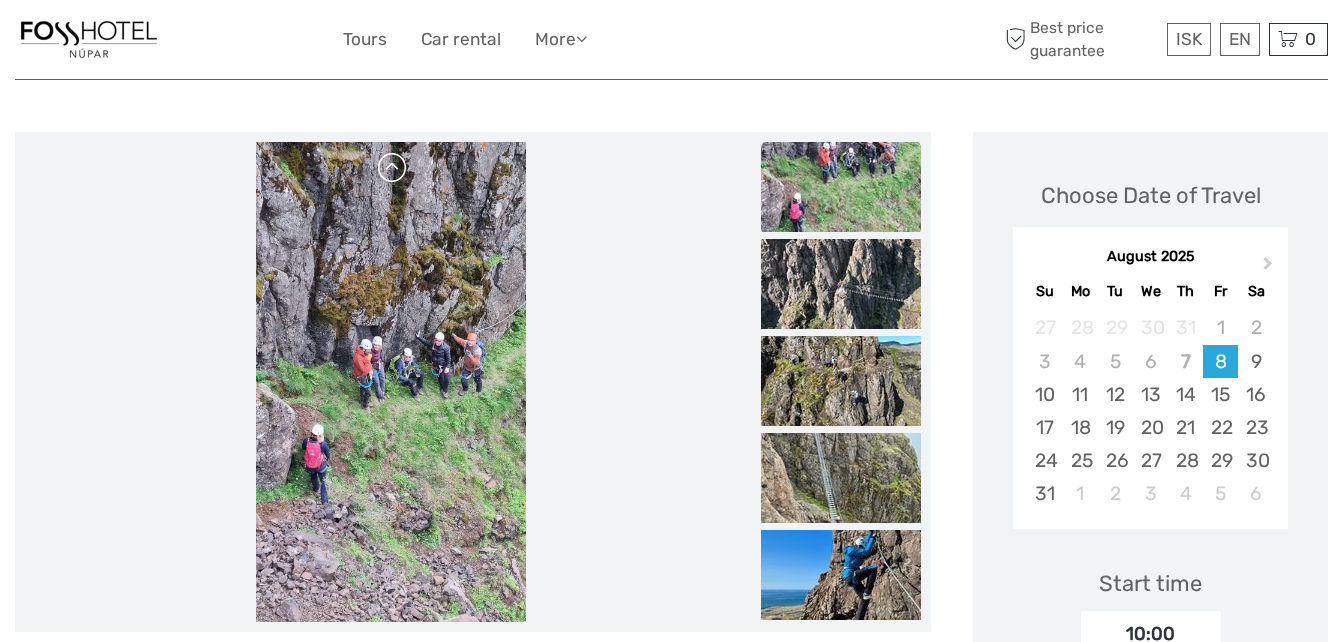 click at bounding box center [393, 168] 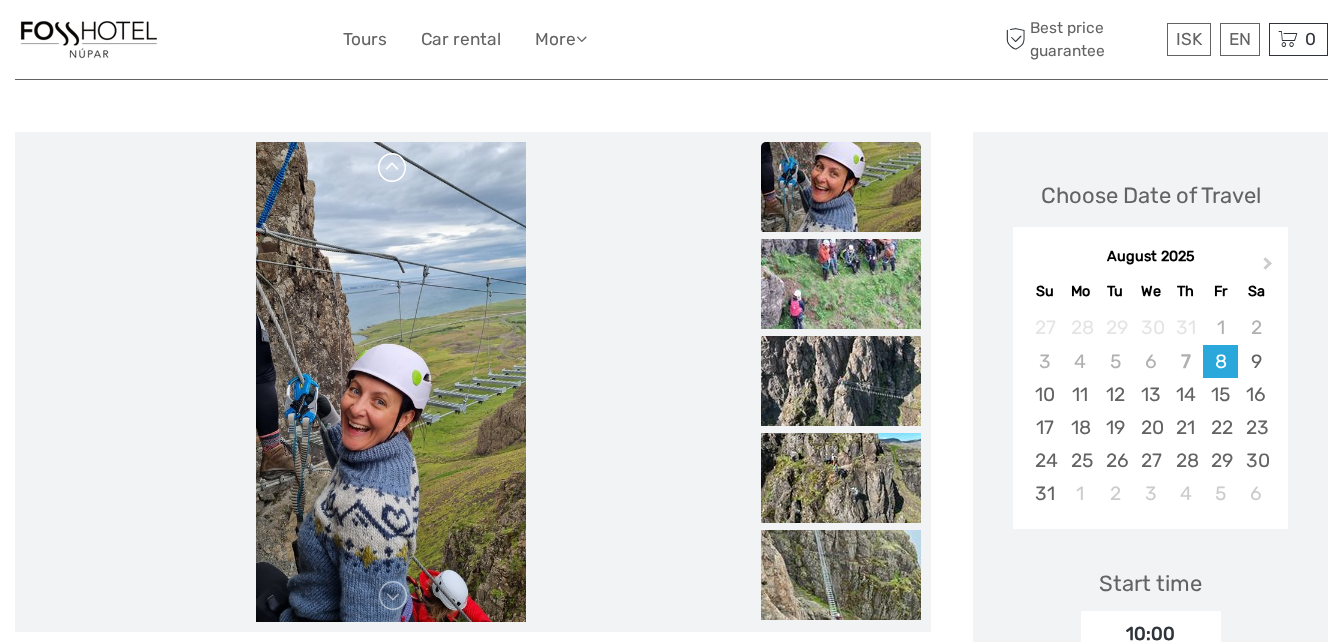 click at bounding box center (393, 168) 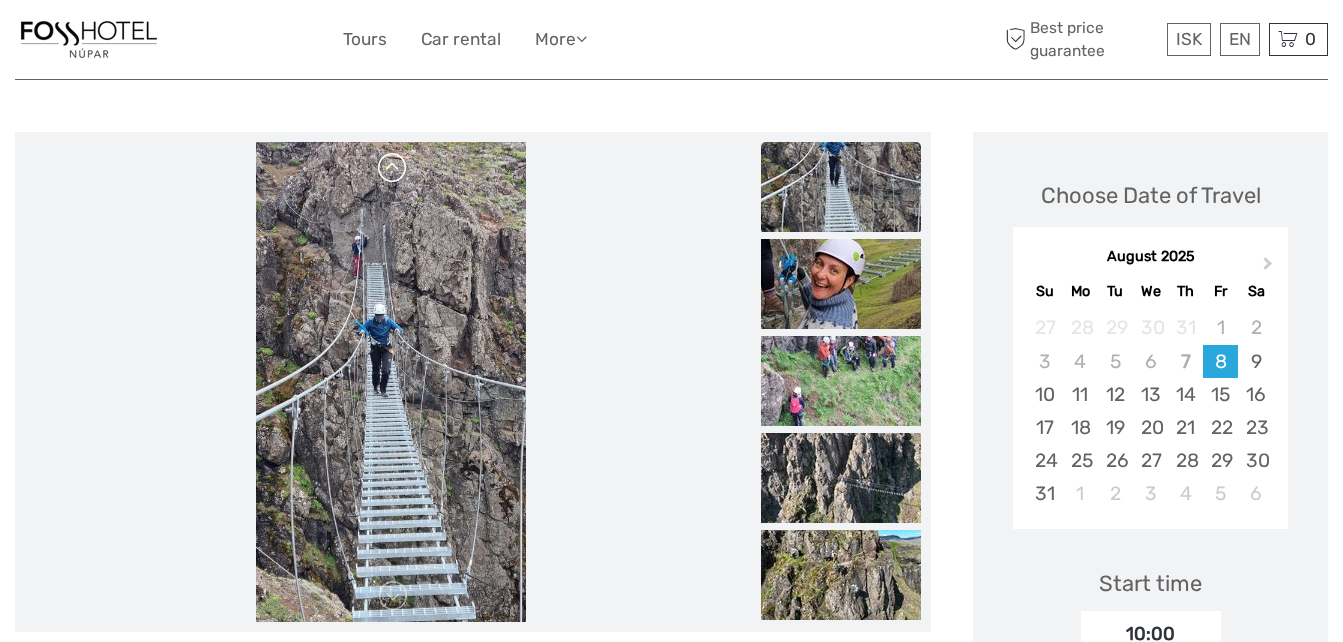 click at bounding box center [393, 168] 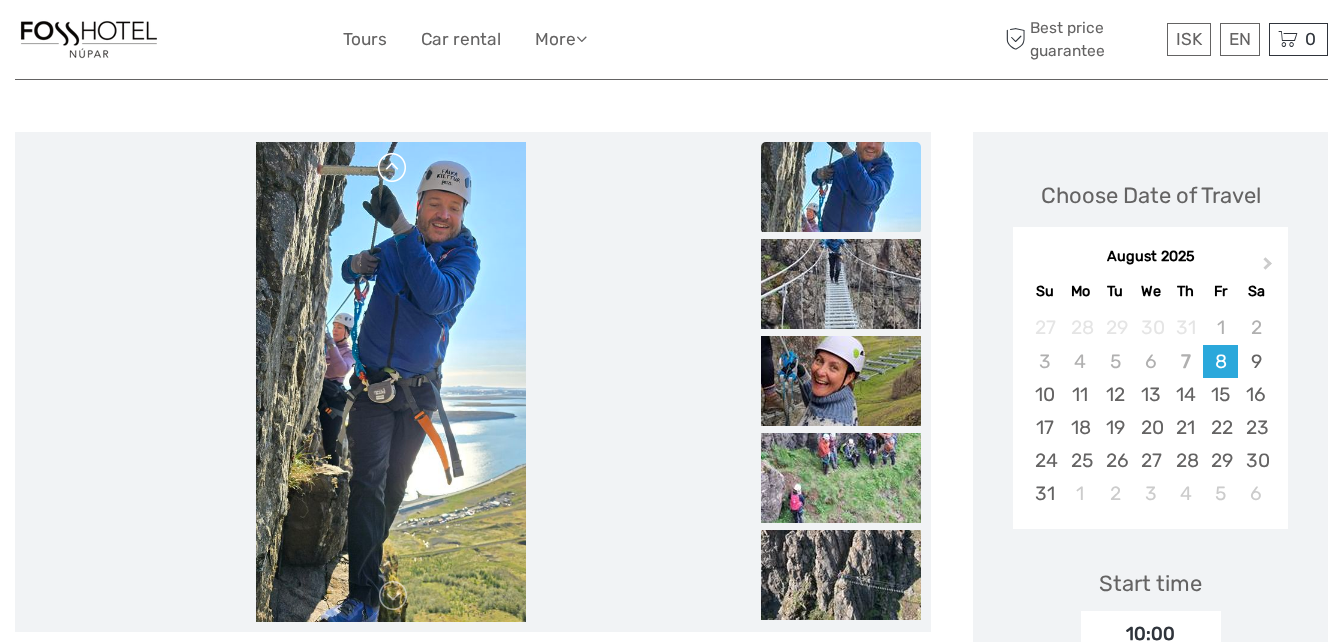 click at bounding box center [393, 168] 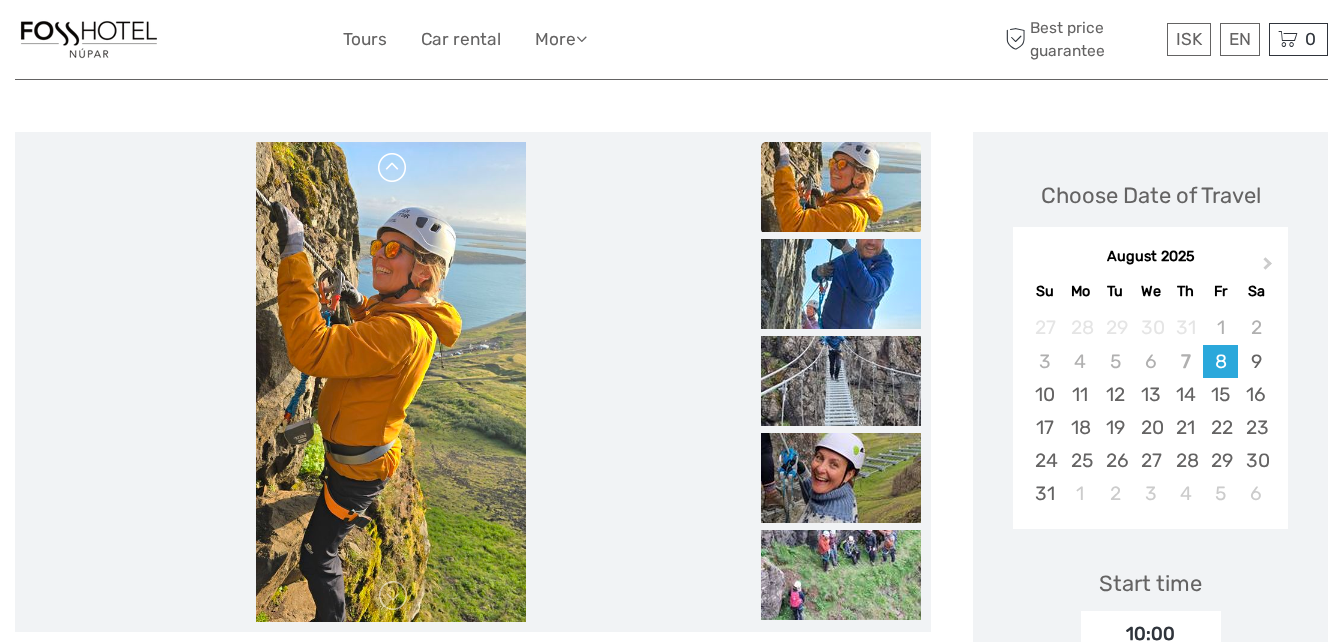 click at bounding box center [393, 168] 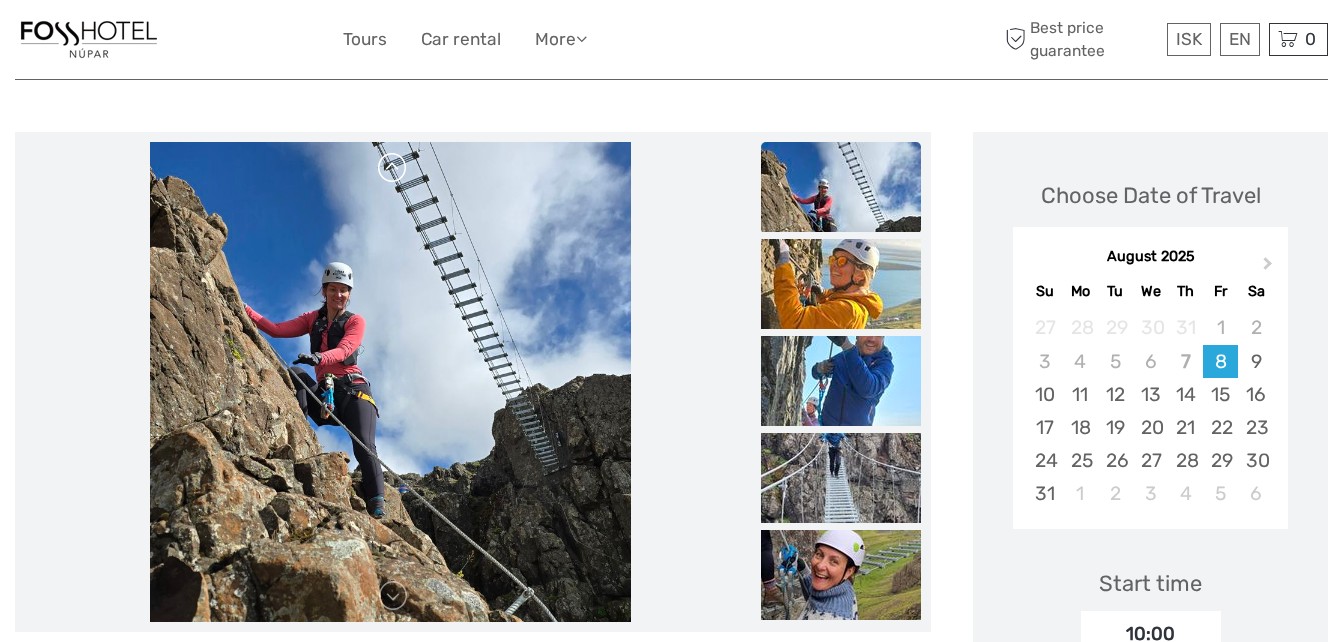 click at bounding box center (393, 168) 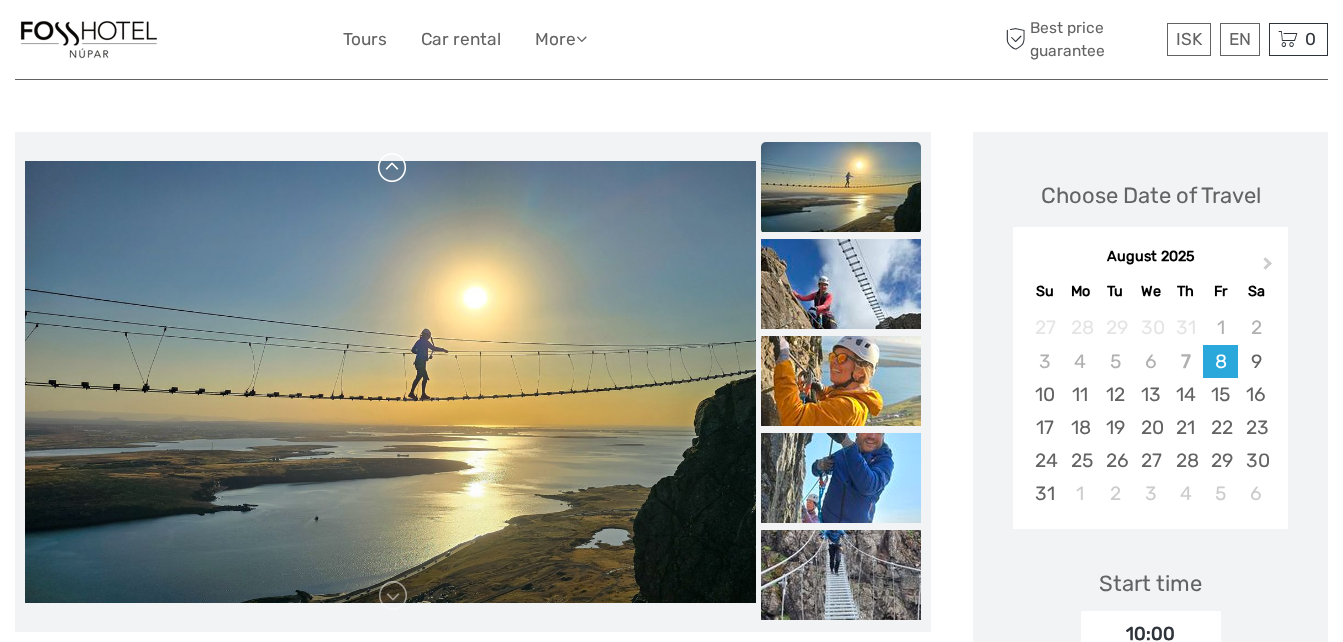 click at bounding box center (393, 168) 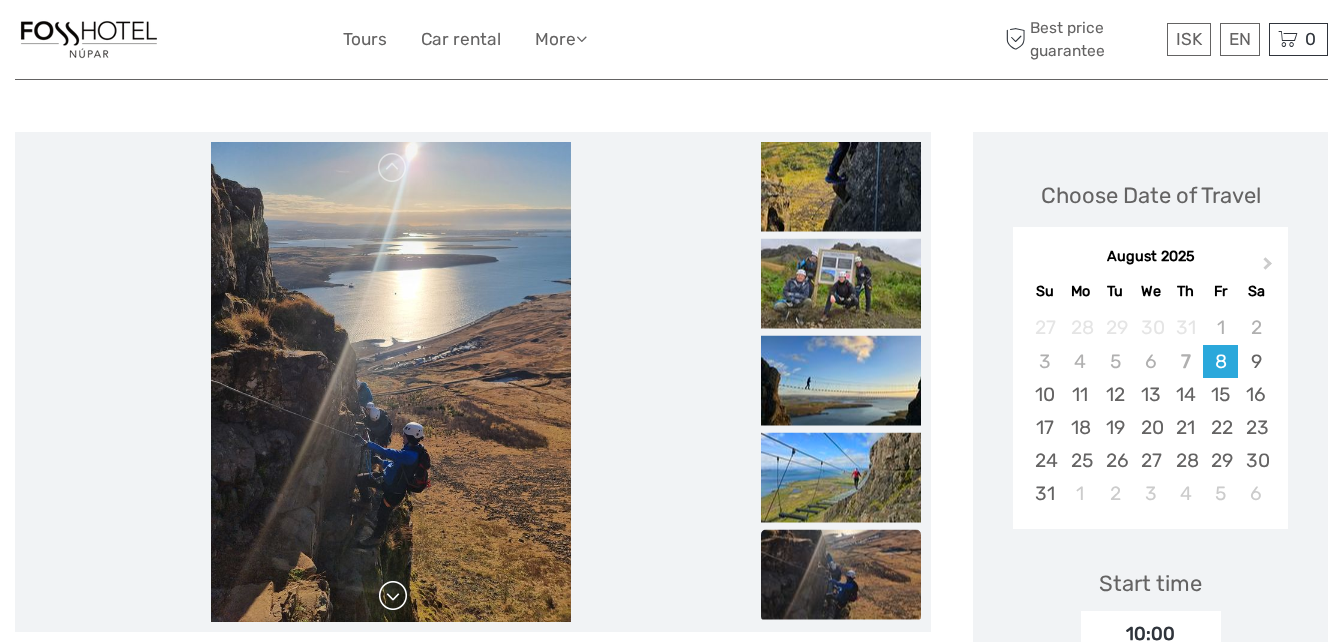 click at bounding box center (393, 596) 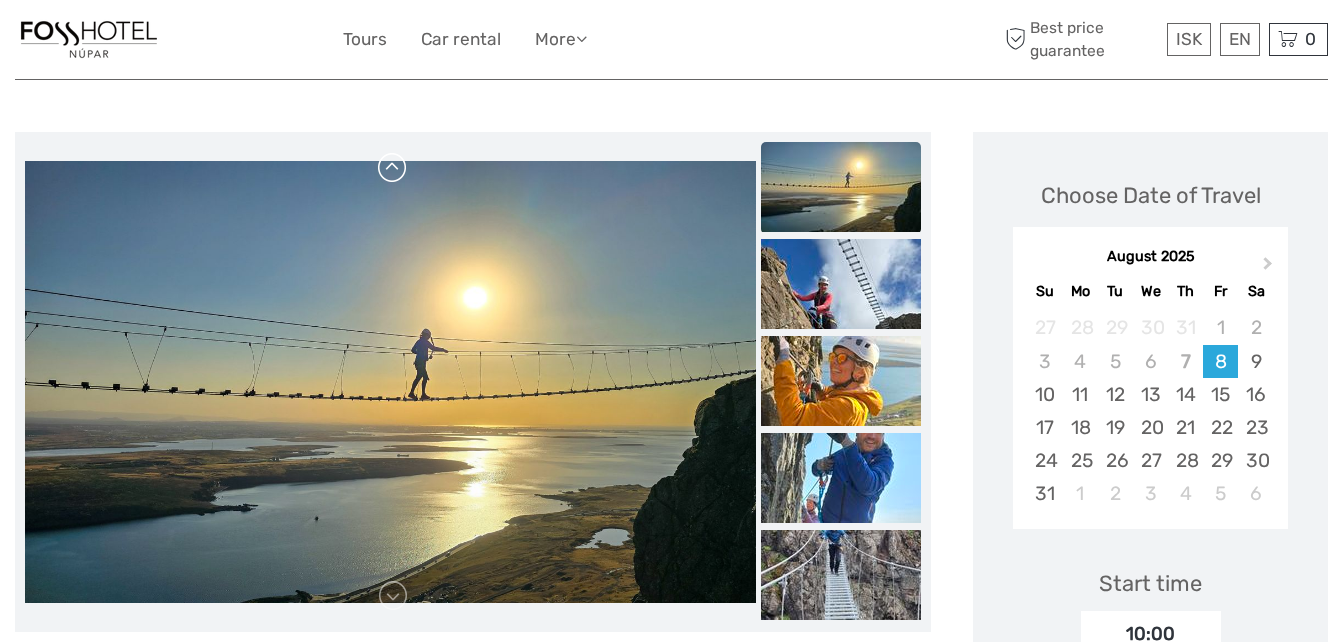 click at bounding box center [393, 168] 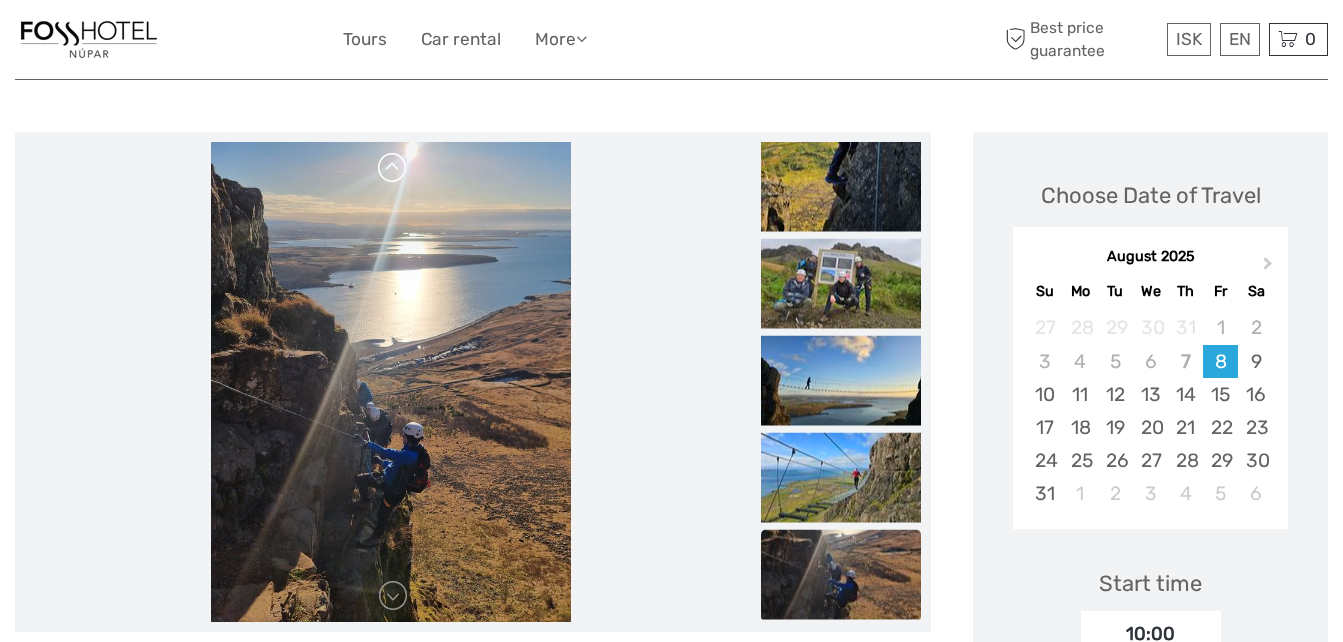 click at bounding box center (390, 382) 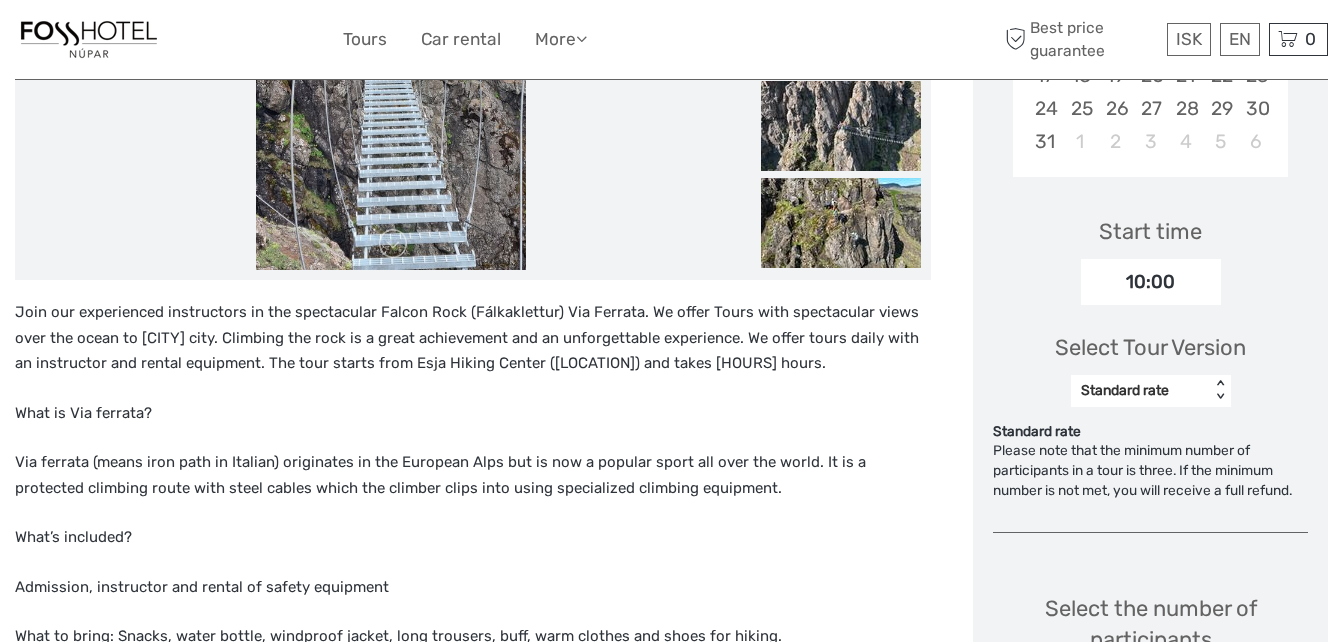 scroll, scrollTop: 553, scrollLeft: 0, axis: vertical 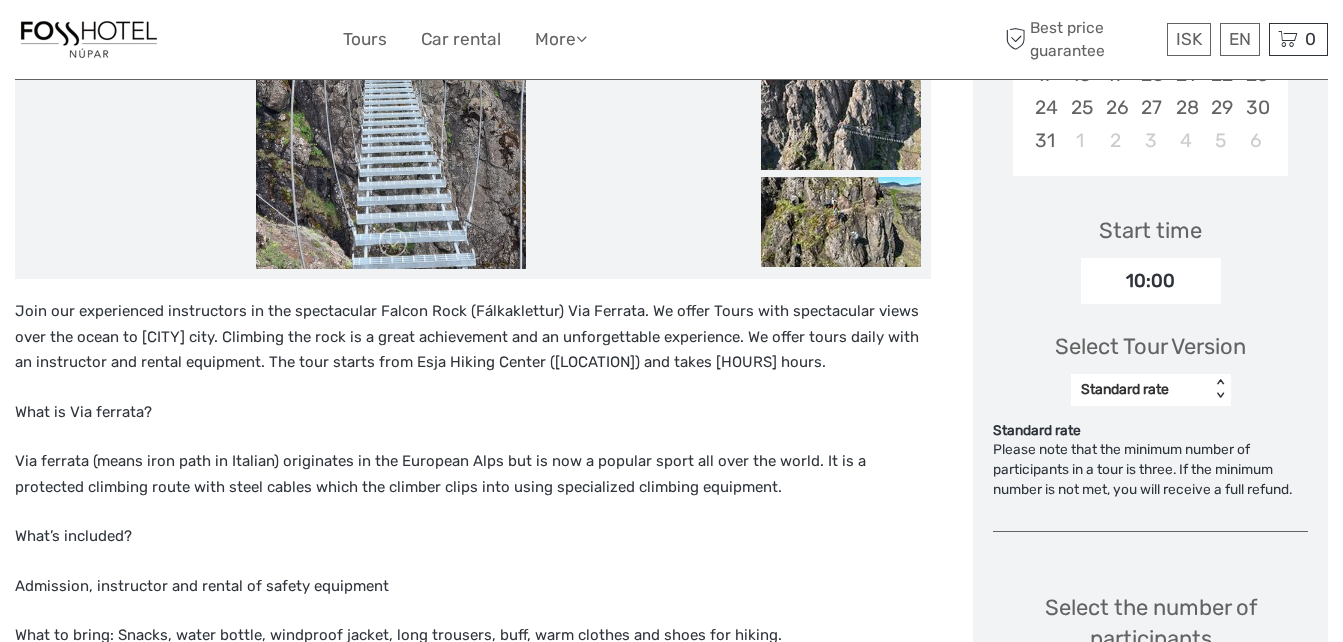 click on "Join our experienced instructors in the spectacular Falcon Rock (Fálkaklettur) Via Ferrata. We offer Tours with spectacular views over the ocean to Reykjavik city. Climbing the rock is a great achievement and an unforgettable experience. We offer tours daily with an instructor and rental equipment. The tour starts from Esja Hiking Center (Esjustofa) and takes 2-3 hours." at bounding box center [473, 337] 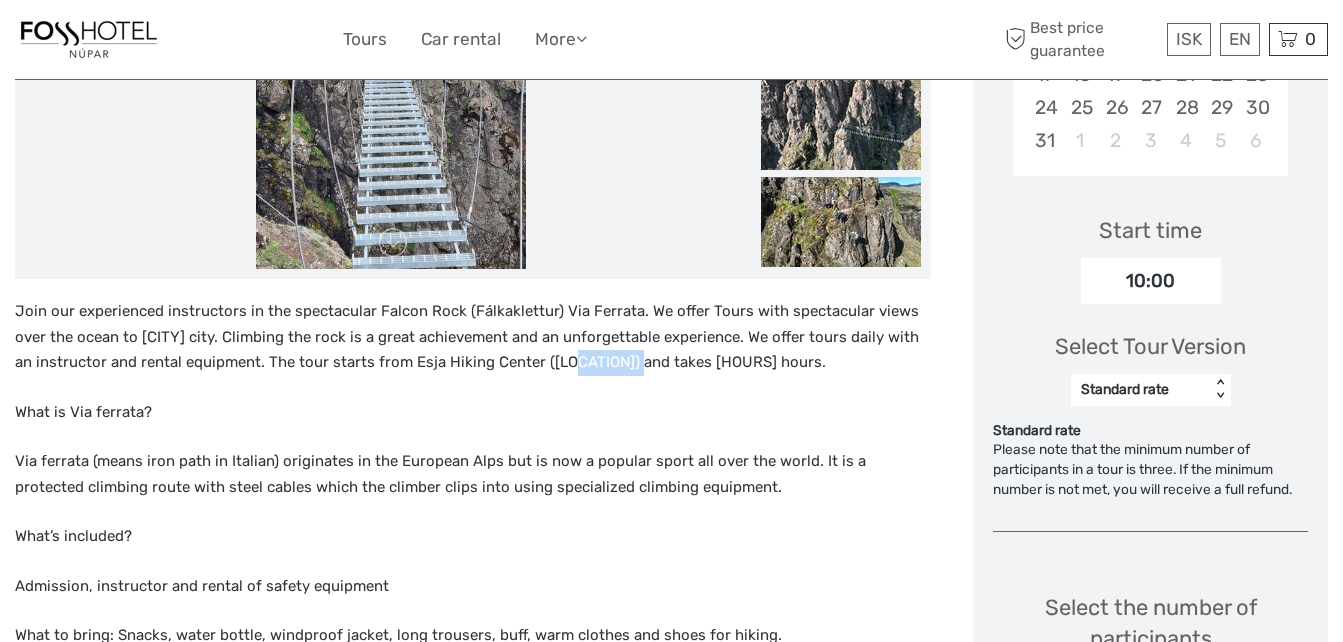 click on "Join our experienced instructors in the spectacular Falcon Rock (Fálkaklettur) Via Ferrata. We offer Tours with spectacular views over the ocean to Reykjavik city. Climbing the rock is a great achievement and an unforgettable experience. We offer tours daily with an instructor and rental equipment. The tour starts from Esja Hiking Center (Esjustofa) and takes 2-3 hours." at bounding box center [473, 337] 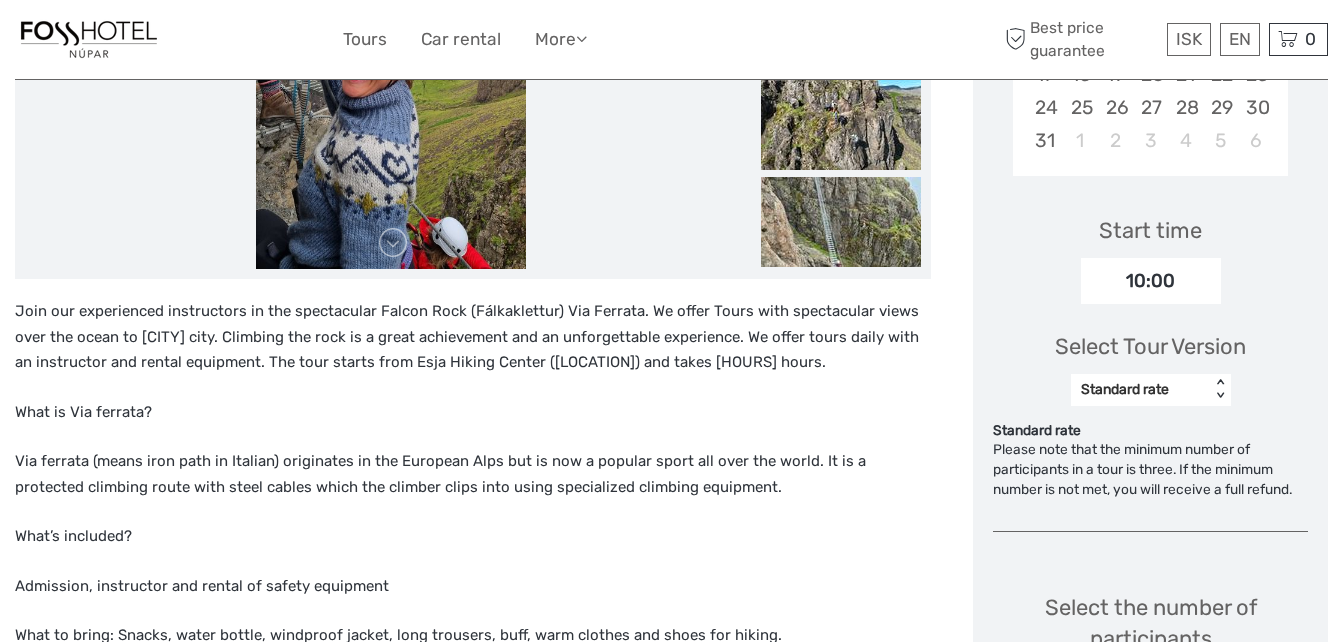 click on "Join our experienced instructors in the spectacular Falcon Rock (Fálkaklettur) Via Ferrata. We offer Tours with spectacular views over the ocean to Reykjavik city. Climbing the rock is a great achievement and an unforgettable experience. We offer tours daily with an instructor and rental equipment. The tour starts from Esja Hiking Center (Esjustofa) and takes 2-3 hours. What is Via ferrata? Via ferrata (means iron path in Italian) originates in the European Alps but is now a popular sport all over the world. It is a protected climbing route with steel cables which the climber clips into using specialized climbing equipment. What’s included? Admission, instructor and rental of safety equipment What to bring: Snacks, water bottle, windproof jacket, long trousers, buff, warm clothes and shoes for hiking. Opening season: April to October" at bounding box center (473, 532) 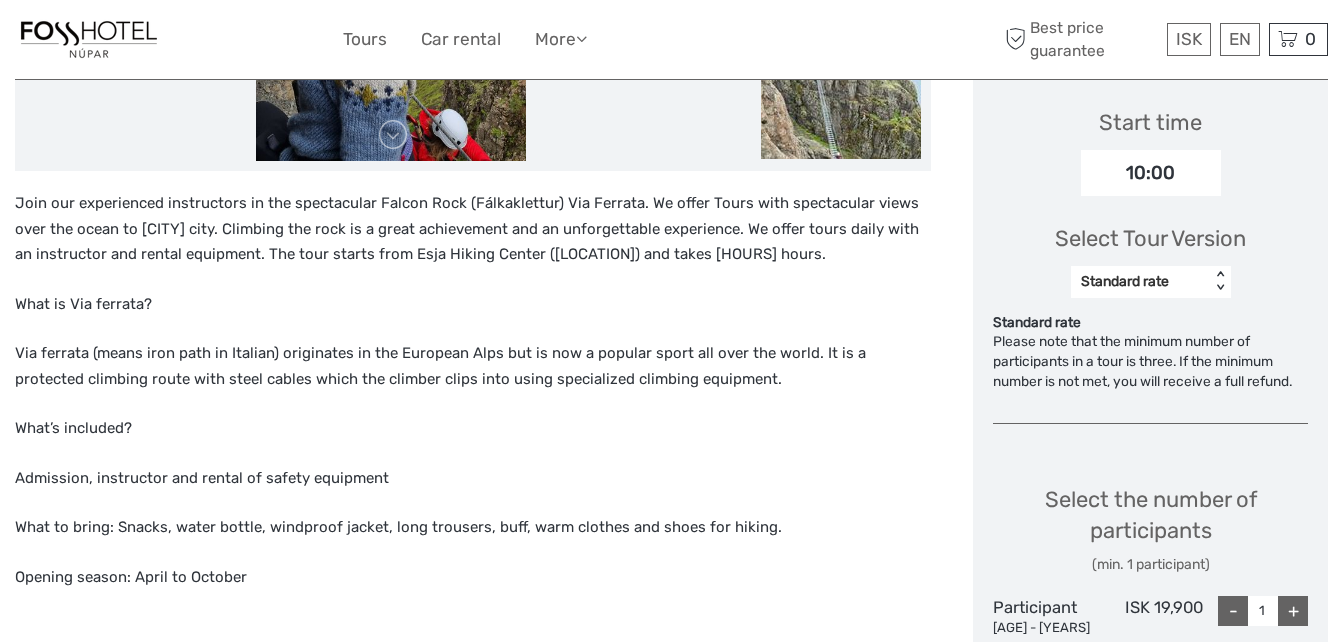 scroll, scrollTop: 660, scrollLeft: 0, axis: vertical 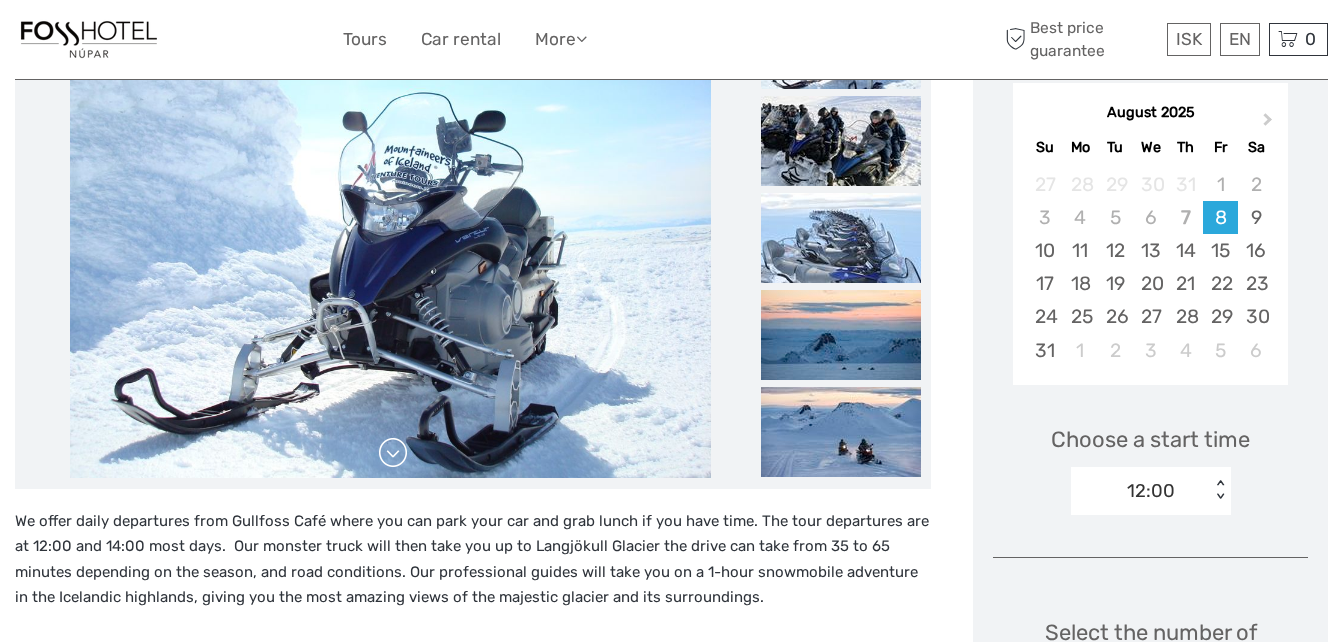 click at bounding box center [393, 453] 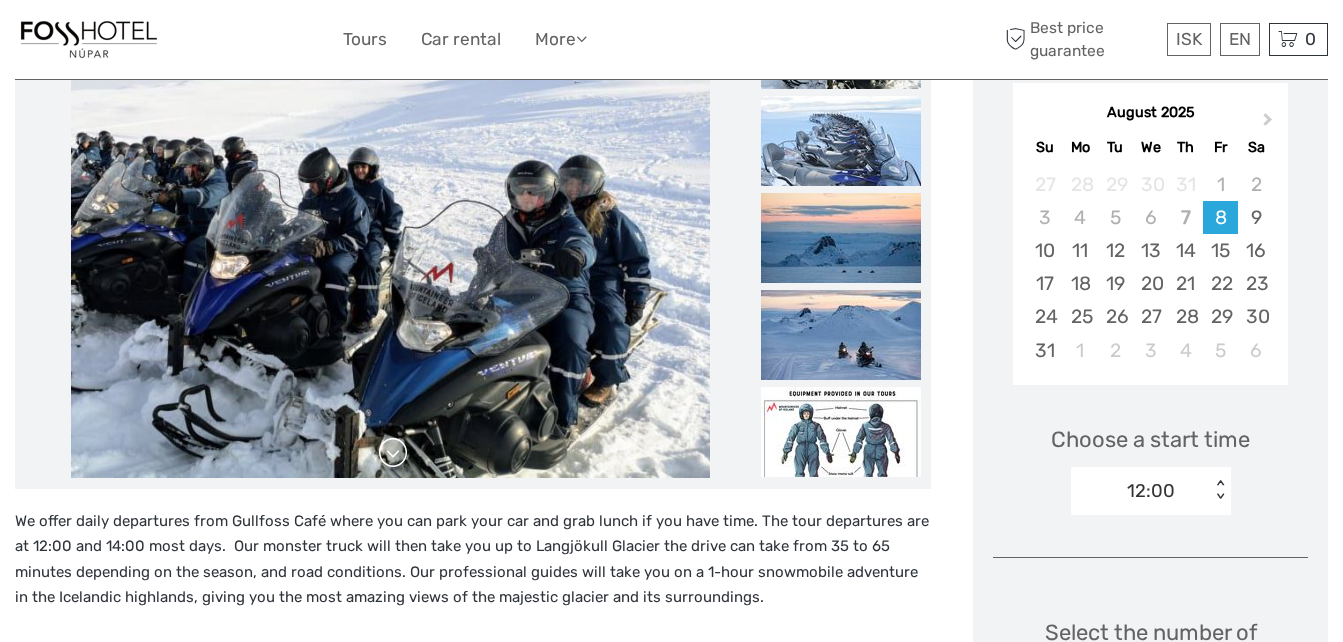 click at bounding box center (393, 453) 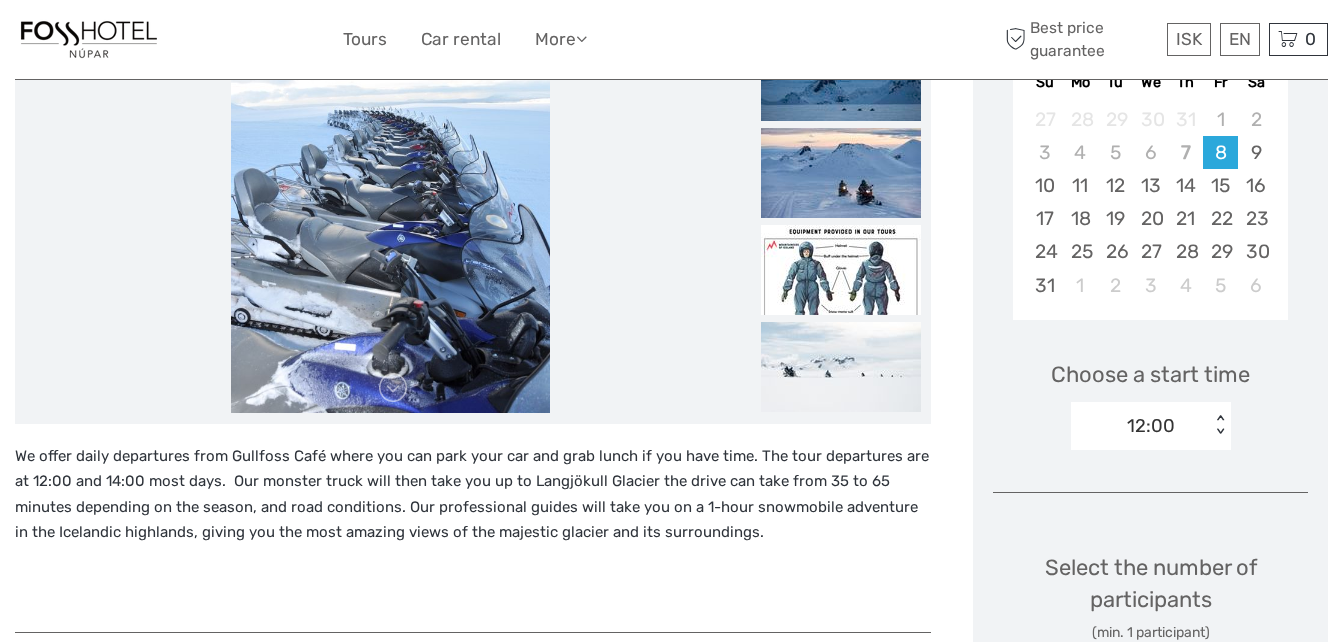 scroll, scrollTop: 414, scrollLeft: 0, axis: vertical 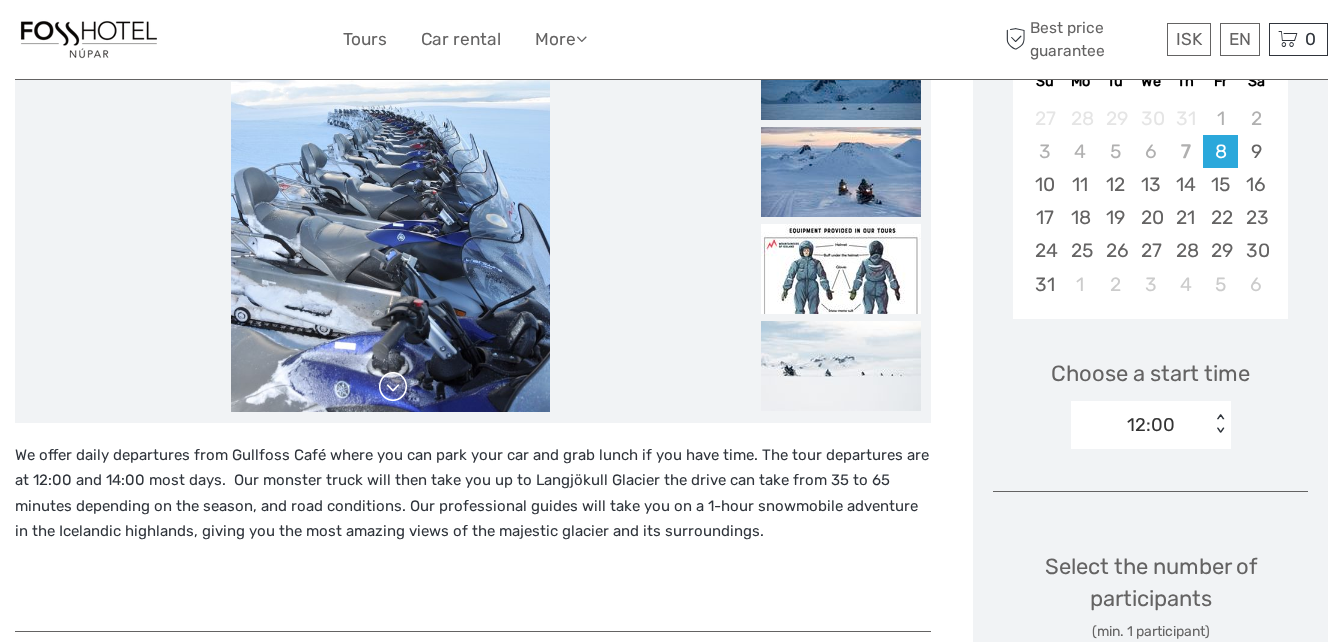 click at bounding box center [393, 387] 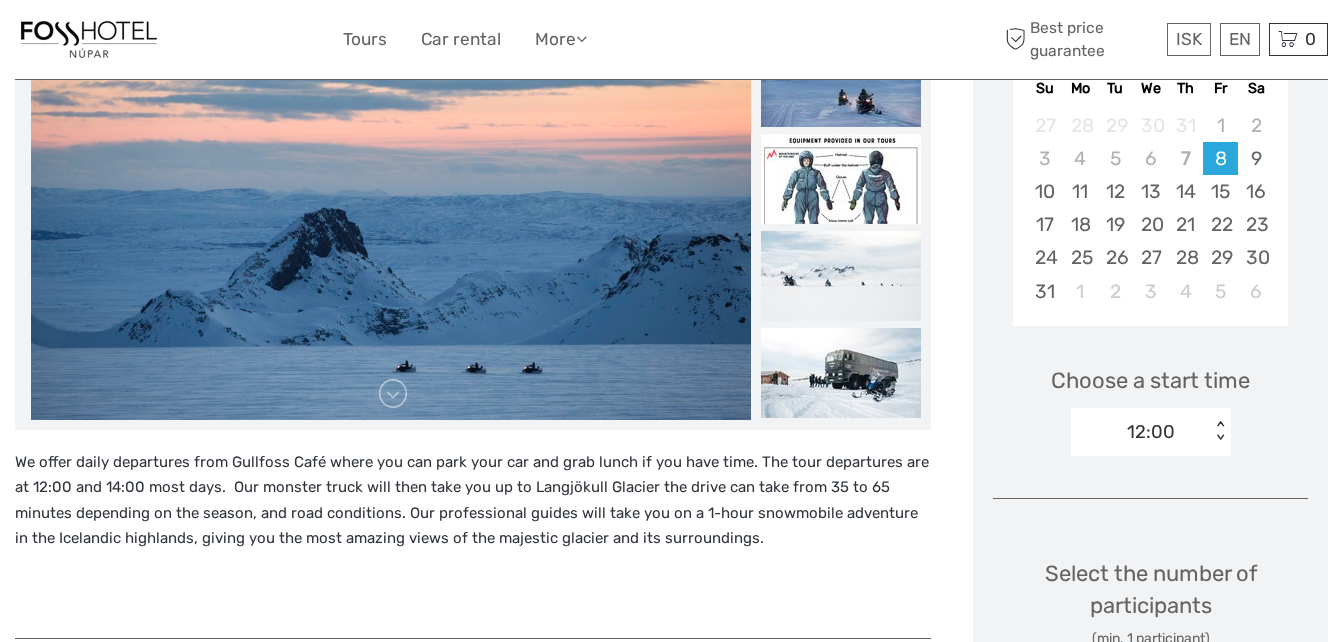 scroll, scrollTop: 408, scrollLeft: 0, axis: vertical 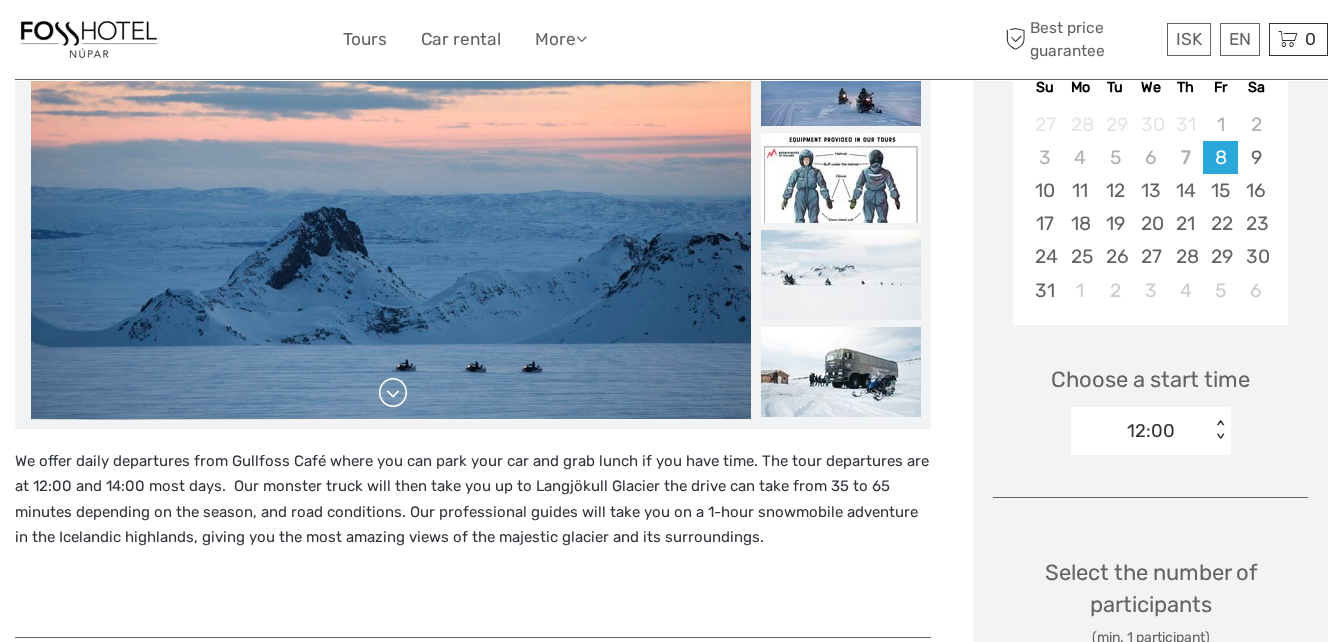 click at bounding box center (393, 393) 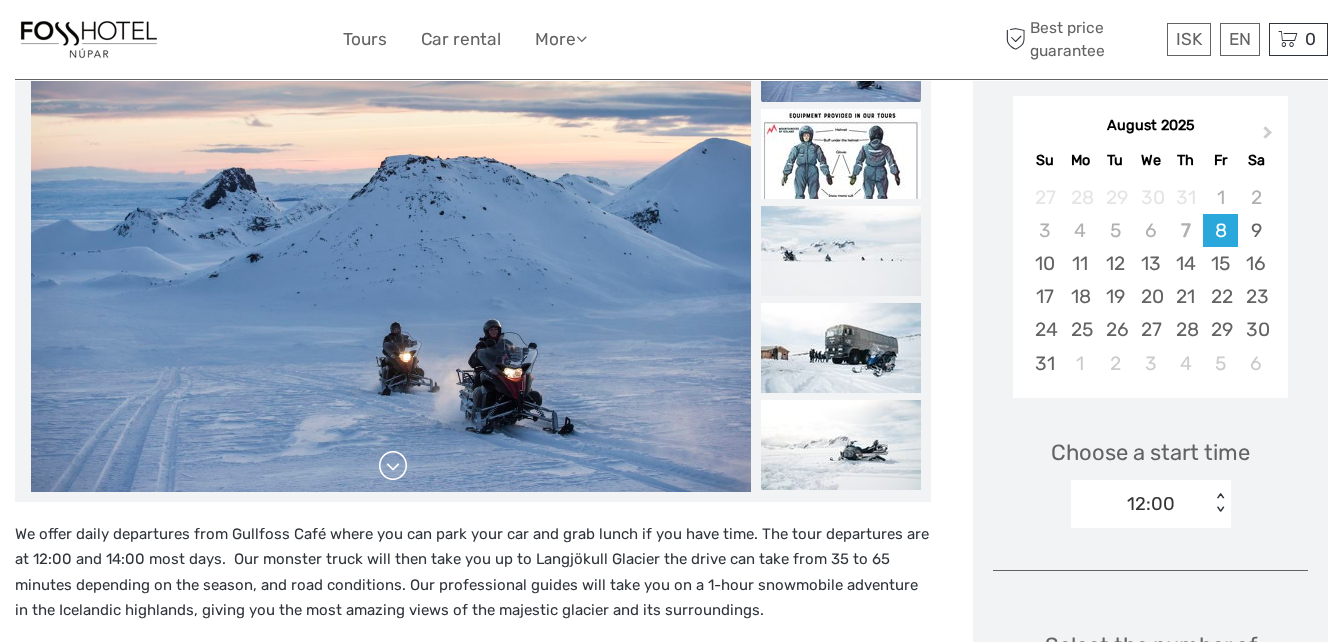 scroll, scrollTop: 334, scrollLeft: 0, axis: vertical 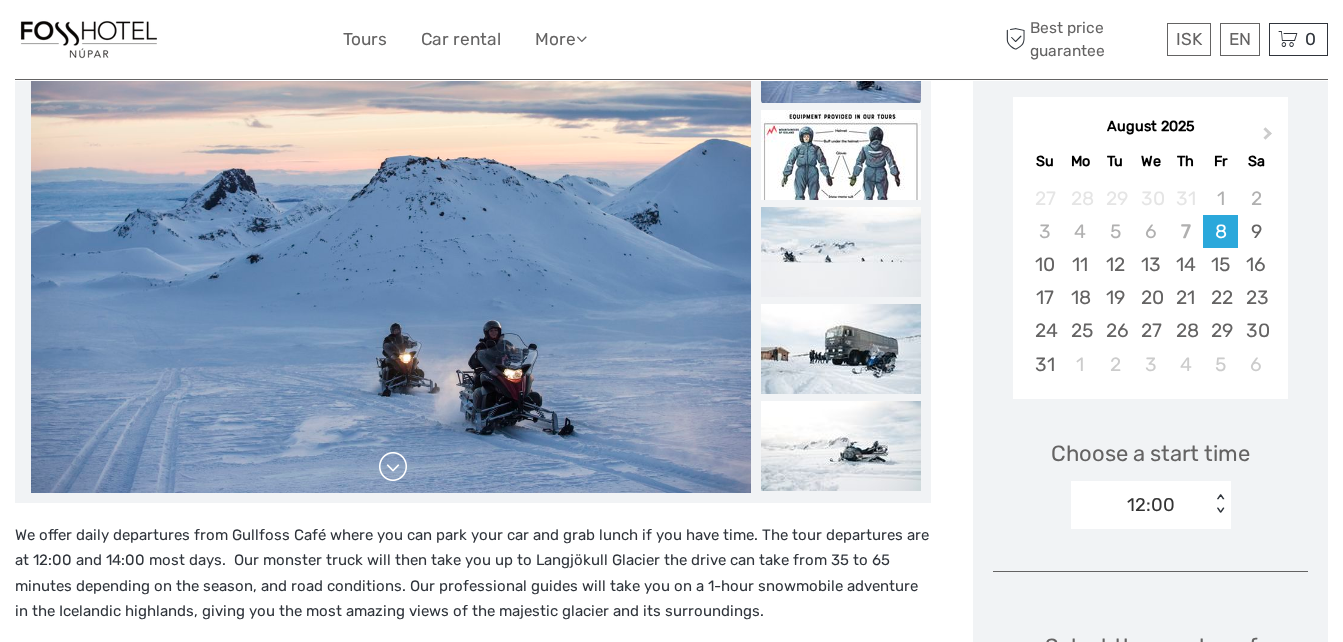 click at bounding box center [393, 467] 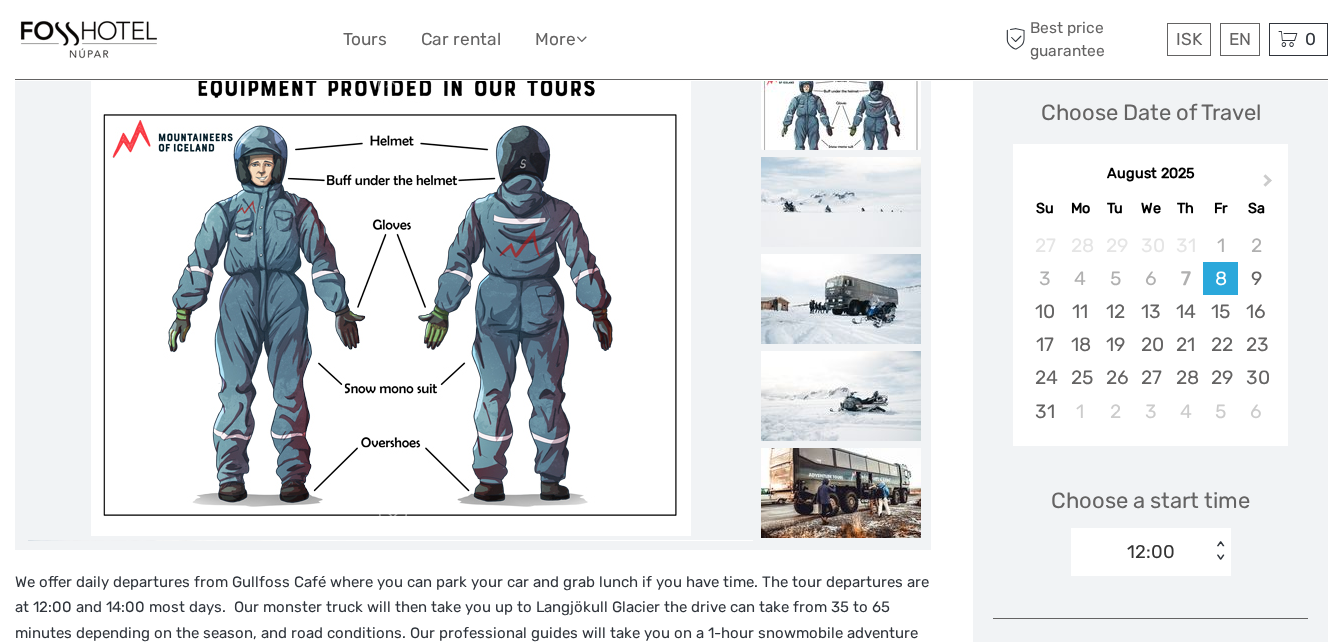 scroll, scrollTop: 286, scrollLeft: 0, axis: vertical 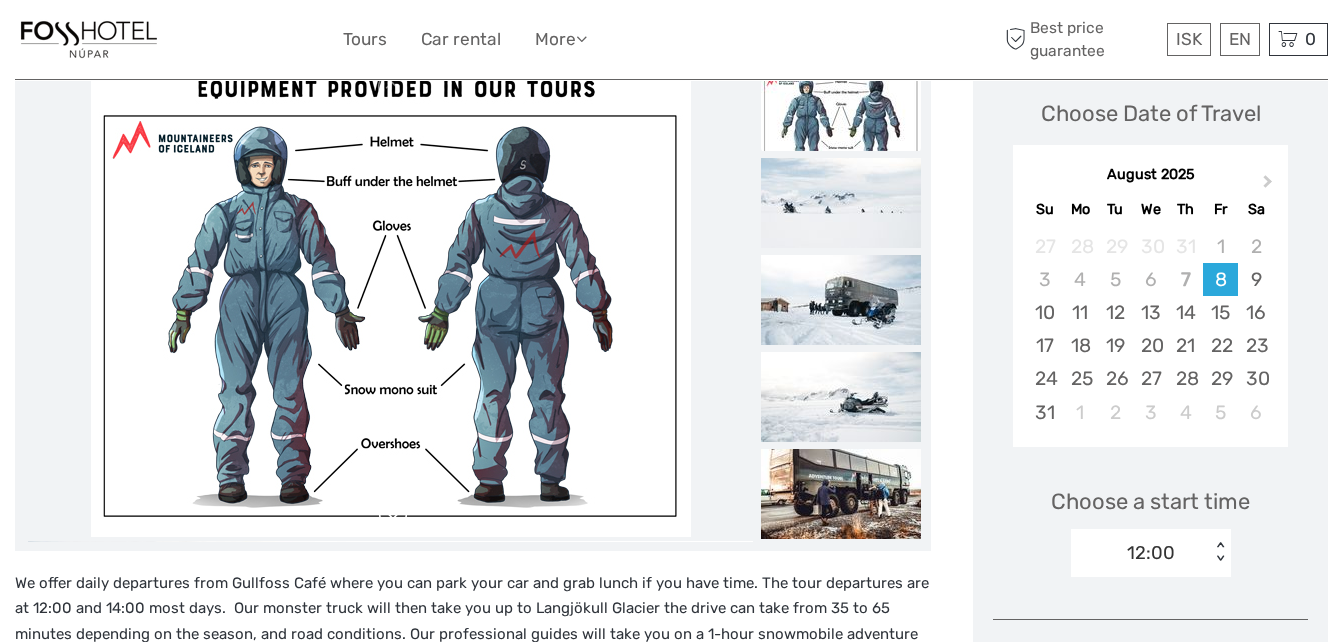 click at bounding box center [393, 515] 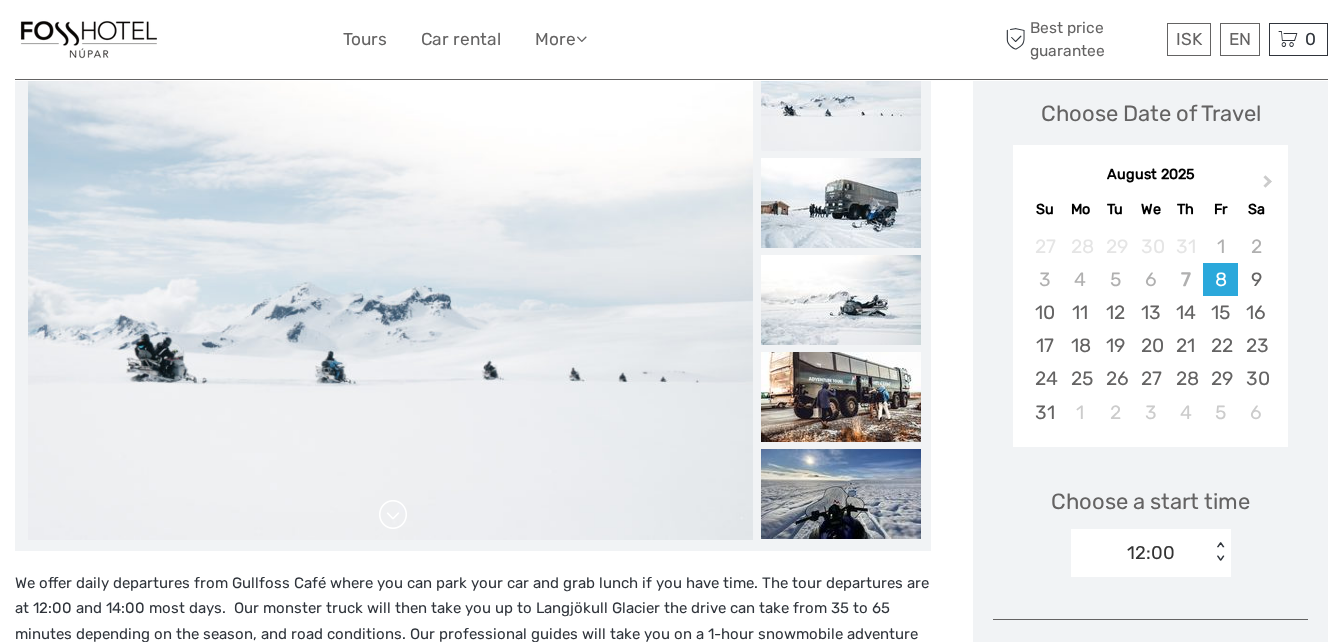 click at bounding box center [393, 515] 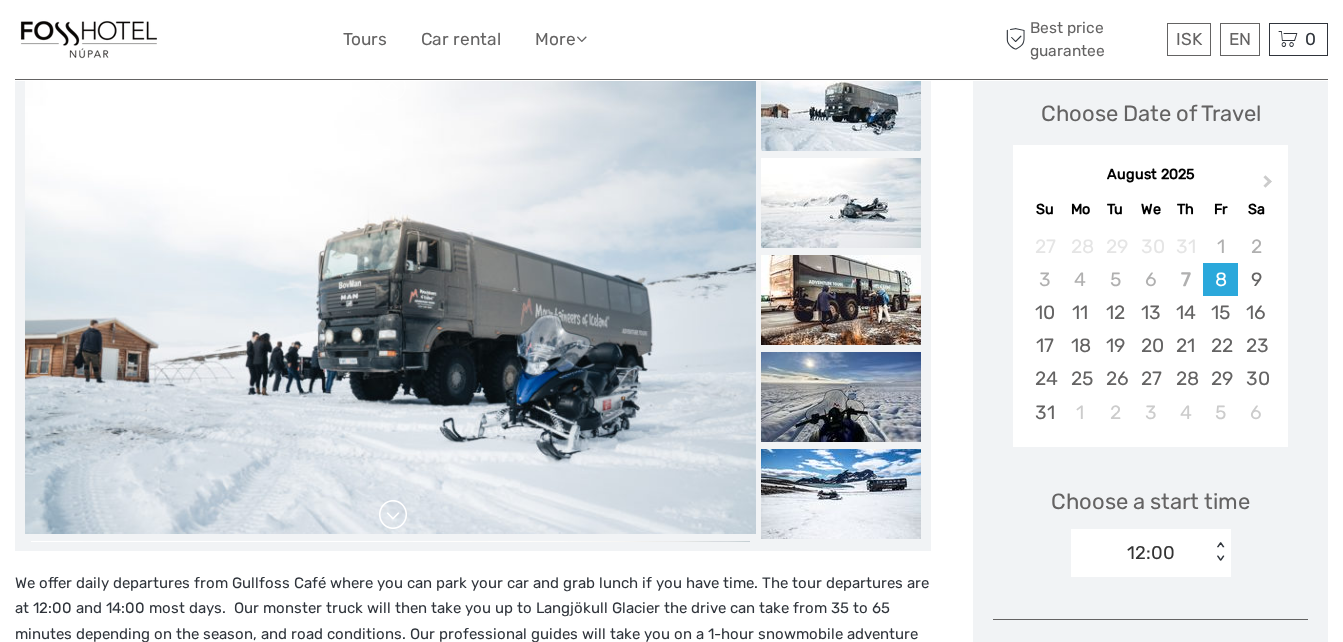 click at bounding box center [393, 515] 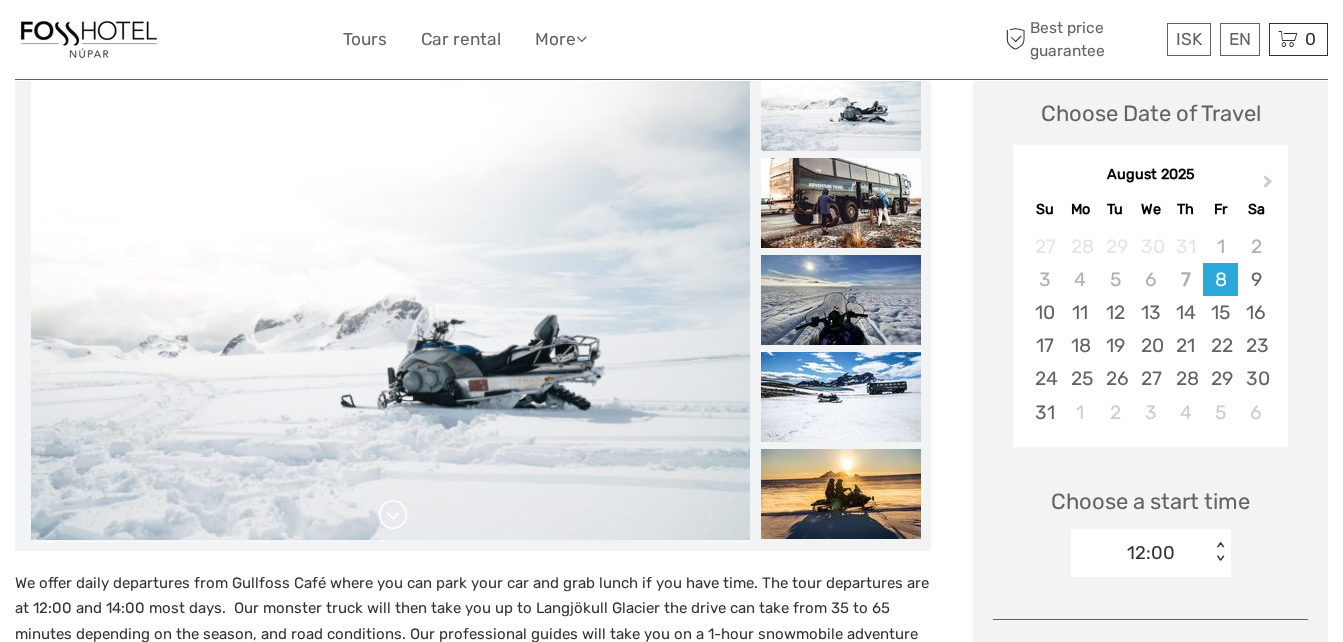 click at bounding box center (393, 515) 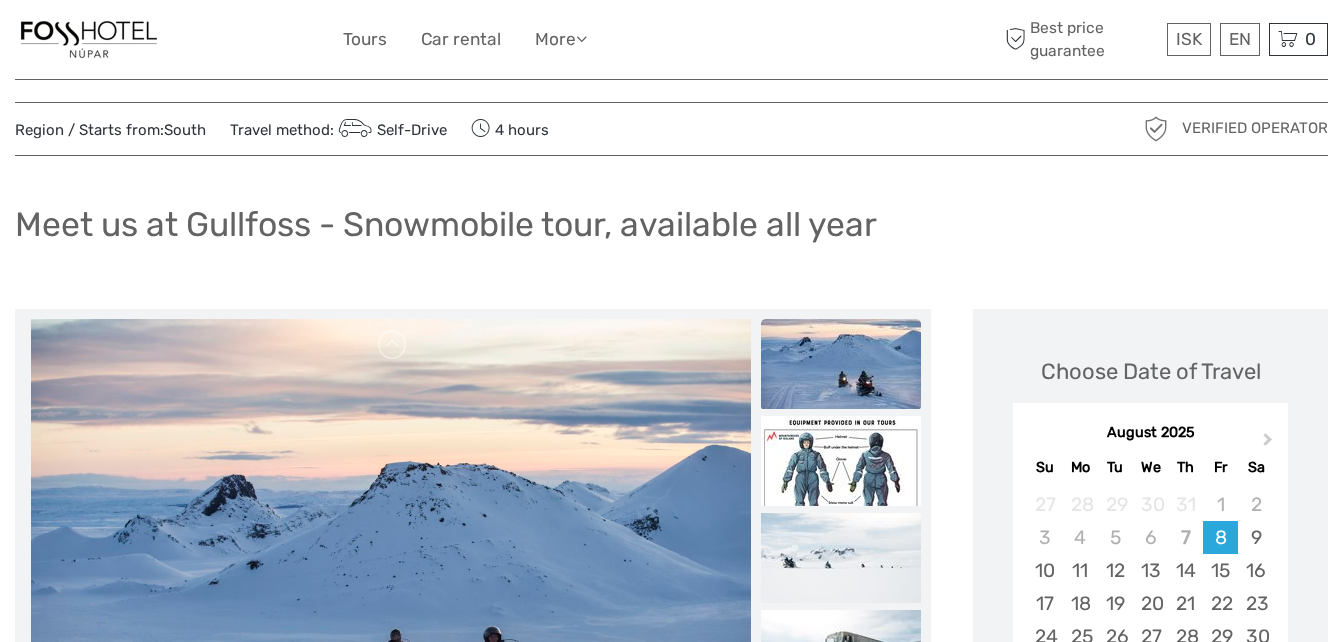 scroll, scrollTop: 0, scrollLeft: 0, axis: both 